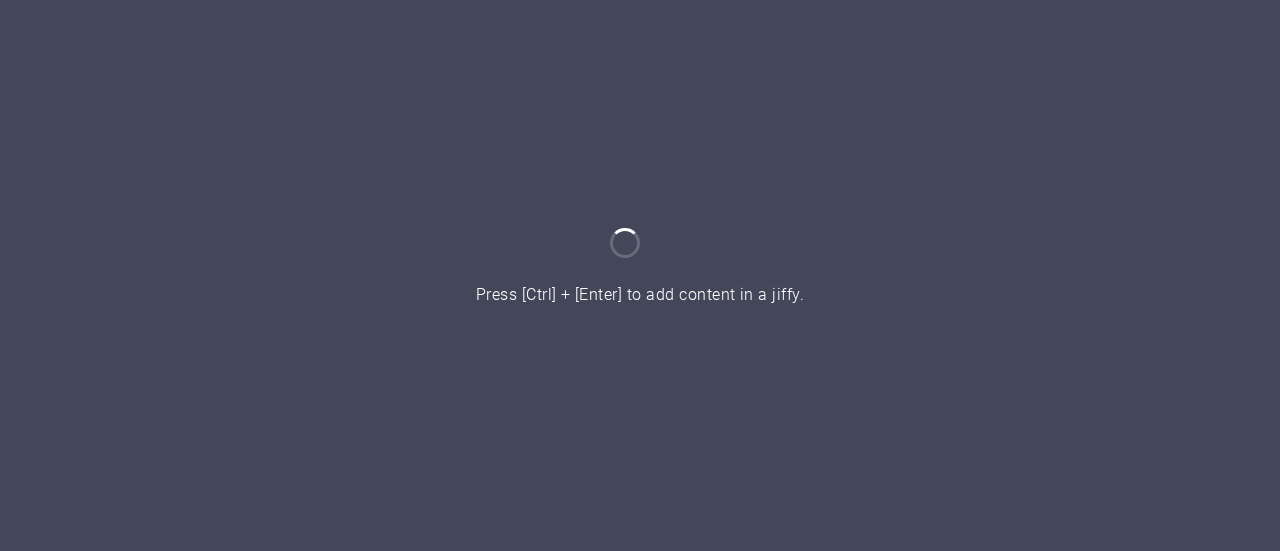 scroll, scrollTop: 0, scrollLeft: 0, axis: both 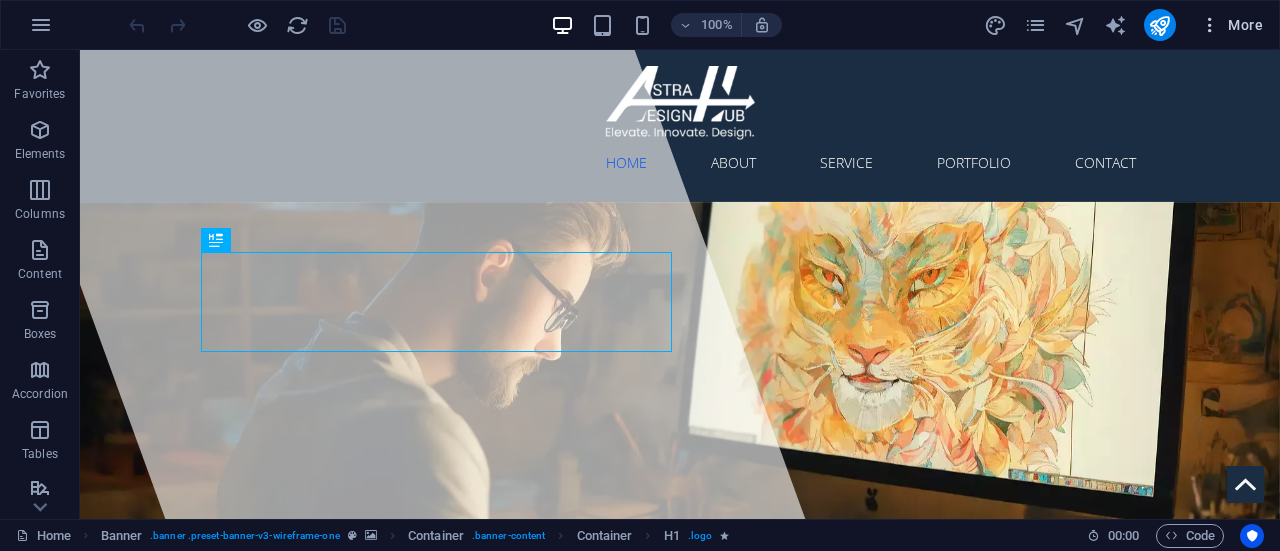 click at bounding box center (1210, 25) 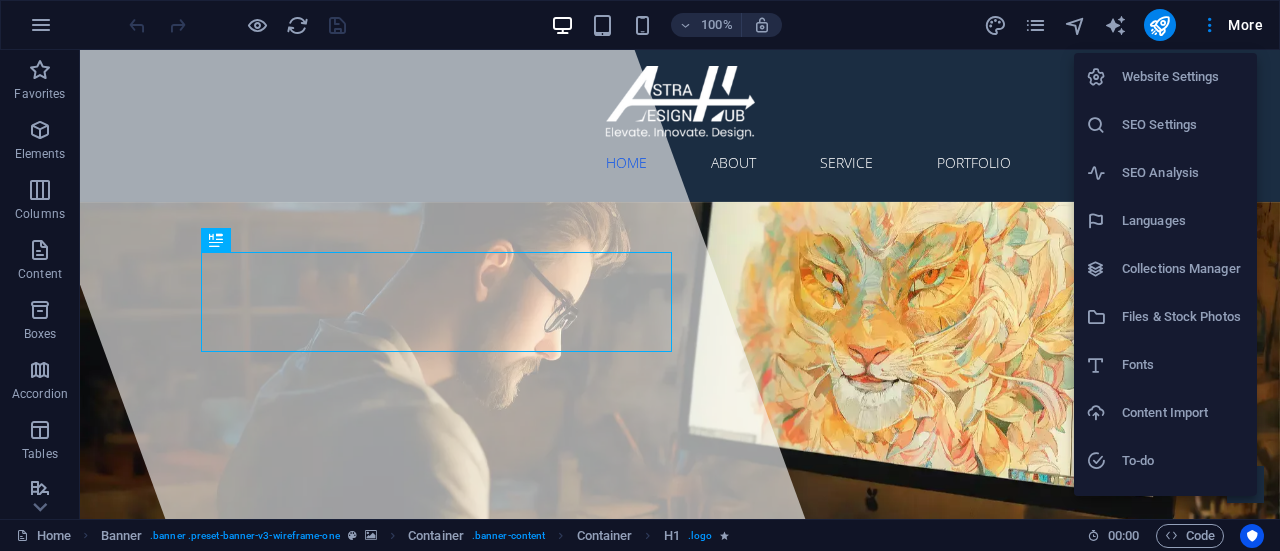 click on "Website Settings" at bounding box center (1183, 77) 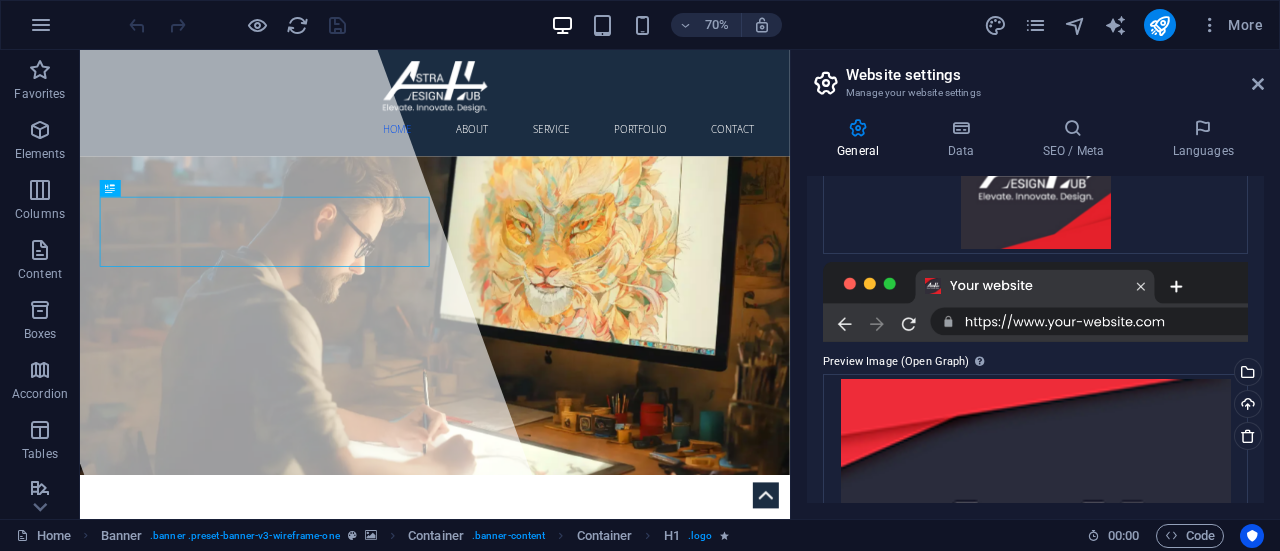 scroll, scrollTop: 309, scrollLeft: 0, axis: vertical 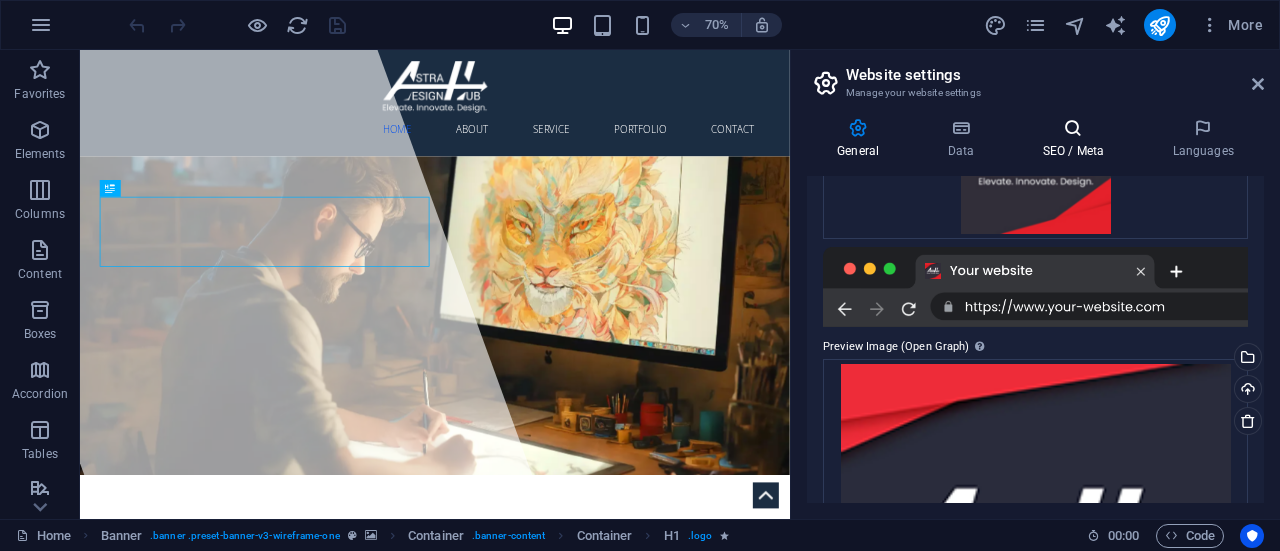 click on "SEO / Meta" at bounding box center (1077, 139) 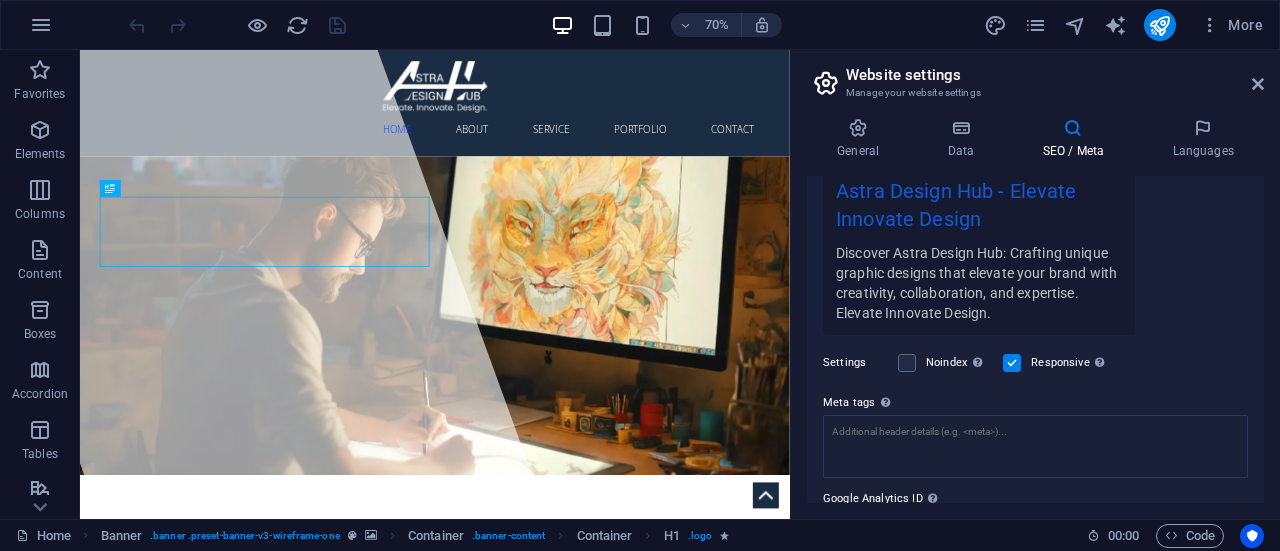 scroll, scrollTop: 494, scrollLeft: 0, axis: vertical 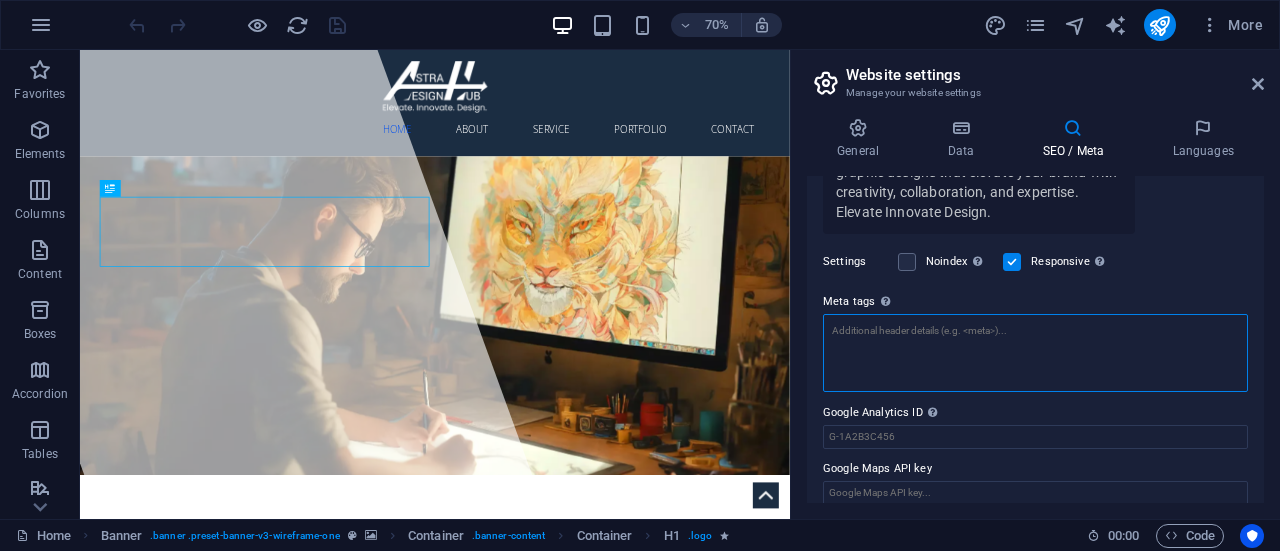 click on "Meta tags Enter HTML code here that will be placed inside the  tags of your website. Please note that your website may not function if you include code with errors." at bounding box center (1035, 353) 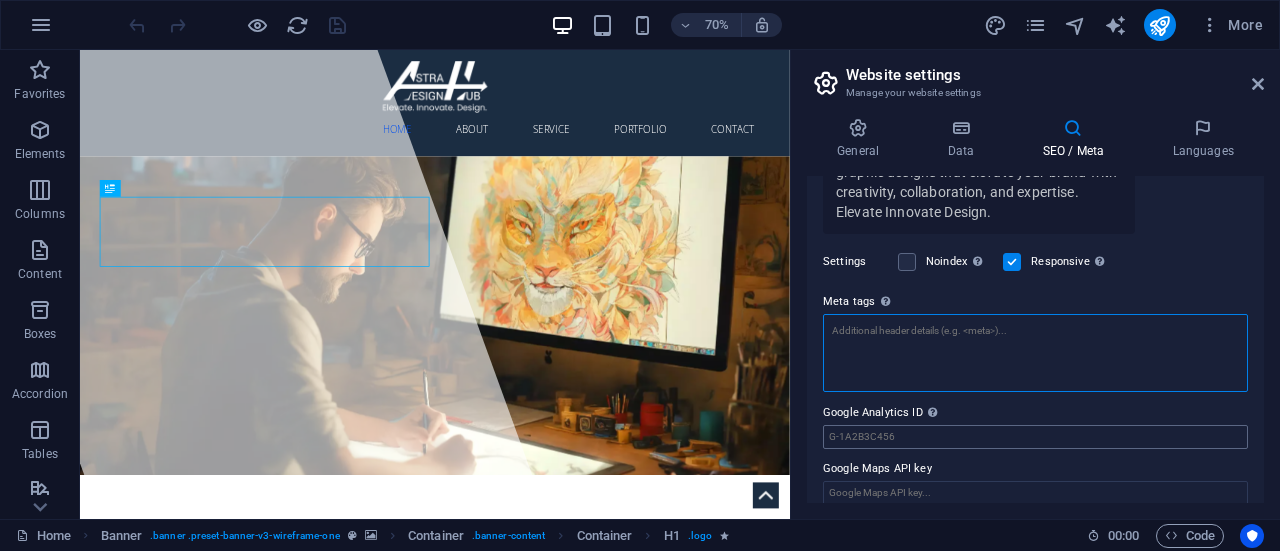 scroll, scrollTop: 509, scrollLeft: 0, axis: vertical 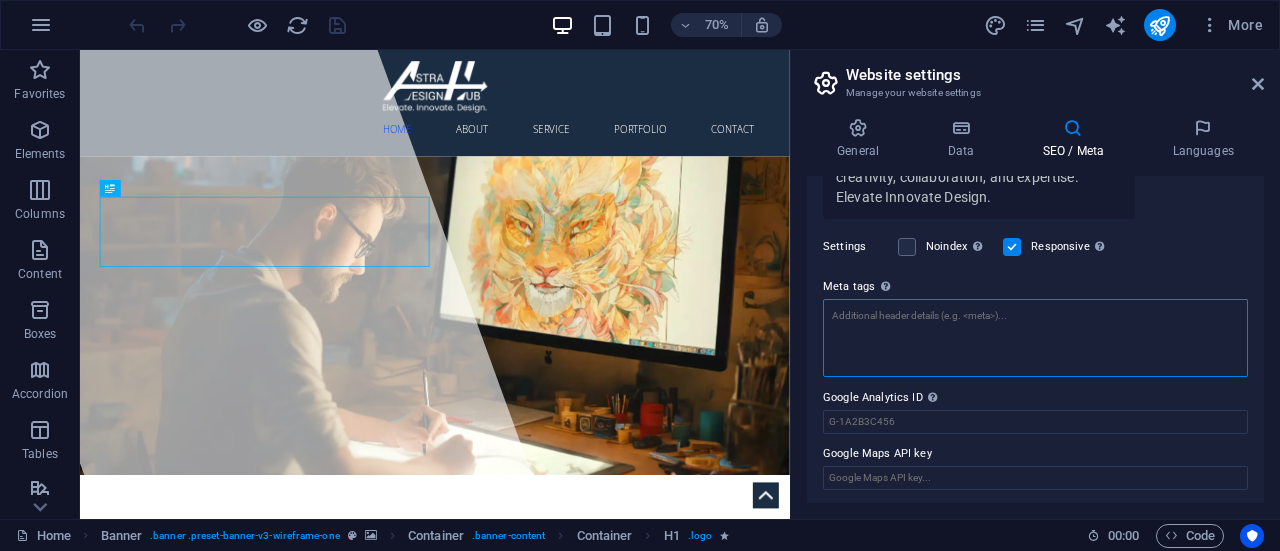 paste on "<!-- Google tag (gtag.js) -->
<script async src="https://www.googletagmanager.com/gtag/js?id=G-V71P63G8ZY">
</script>
<script>
window.dataLayer = window.dataLayer || [];
function gtag(){dataLayer.push(arguments);}
gtag('js', new Date());
gtag('config', 'G-V71P63G8ZY');
</script>" 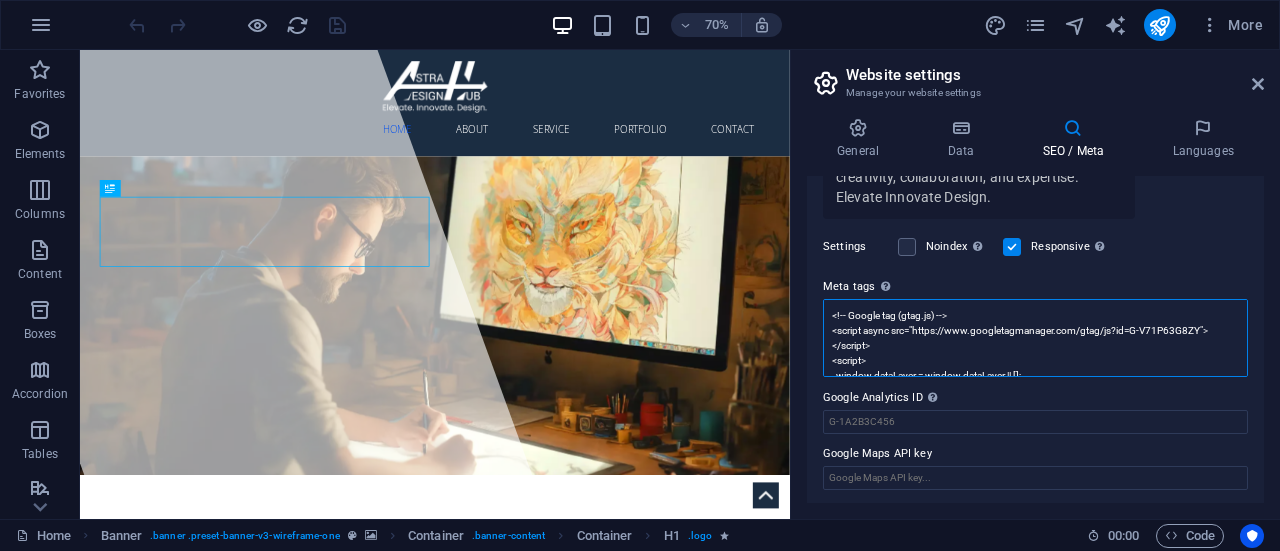 scroll, scrollTop: 0, scrollLeft: 0, axis: both 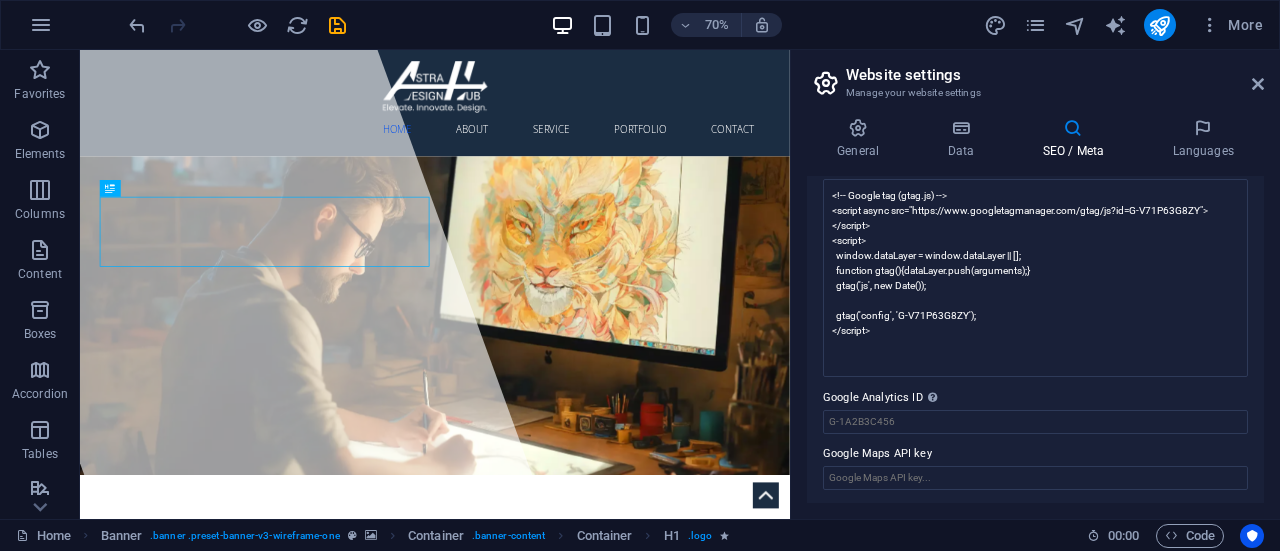 type on "<!-- Google tag (gtag.js) -->
<script async="" src="https://www.googletagmanager.com/gtag/js?id=G-V71P63G8ZY">
</script>
<script>
window.dataLayer = window.dataLayer || [];
function gtag(){dataLayer.push(arguments);}
gtag('js', new Date());
gtag('config', 'G-V71P63G8ZY');
</script>" 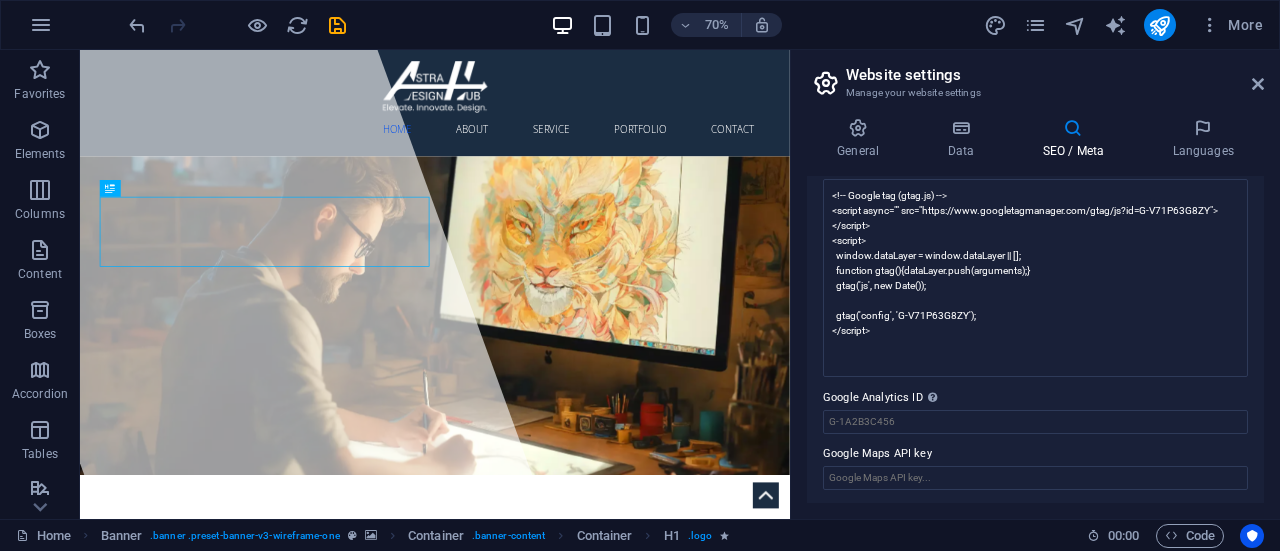 scroll, scrollTop: 494, scrollLeft: 0, axis: vertical 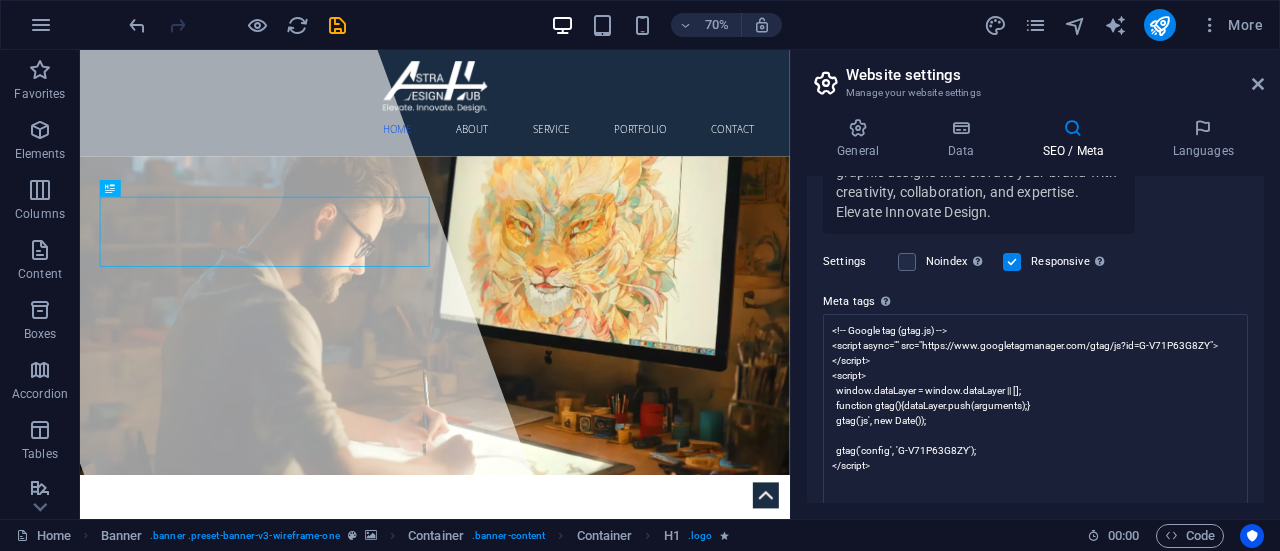 click on "astradesignhub.com Home Favorites Elements Columns Content Boxes Accordion Tables Features Images Slider Header Footer Forms Marketing Collections
Drag here to replace the existing content. Press “Ctrl” if you want to create a new element.
H1   Banner   Banner   Container   Container   Menu Bar   Menu   Spacer   Container   Banner   Container 70% More Home Banner . banner .preset-banner-v3-wireframe-one Container . banner-content Container H1 . logo 00 : 00 Code Website settings Manage your website settings  General  Data  SEO / Meta  Languages Website name astradesignhub.com Logo Drag files here, click to choose files or select files from Files or our free stock photos & videos Select files from the file manager, stock photos, or upload file(s) Upload Favicon Drag files here, click to choose files or select files from Files or our free stock photos & videos Upload Preview Image (Open Graph) Fax" at bounding box center [640, 275] 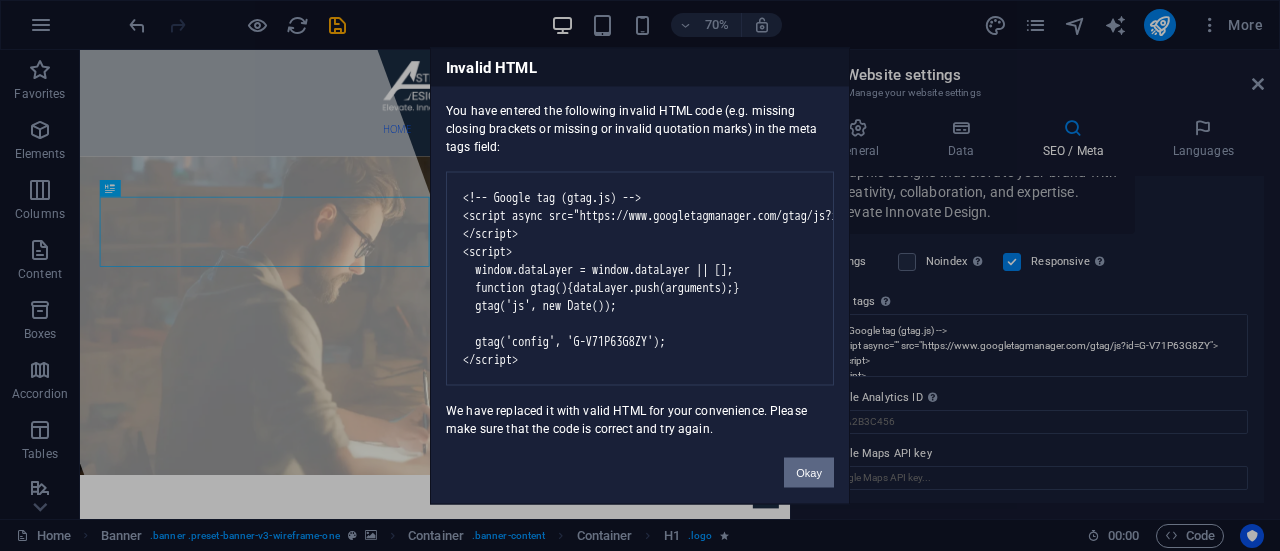 click on "Okay" at bounding box center (809, 472) 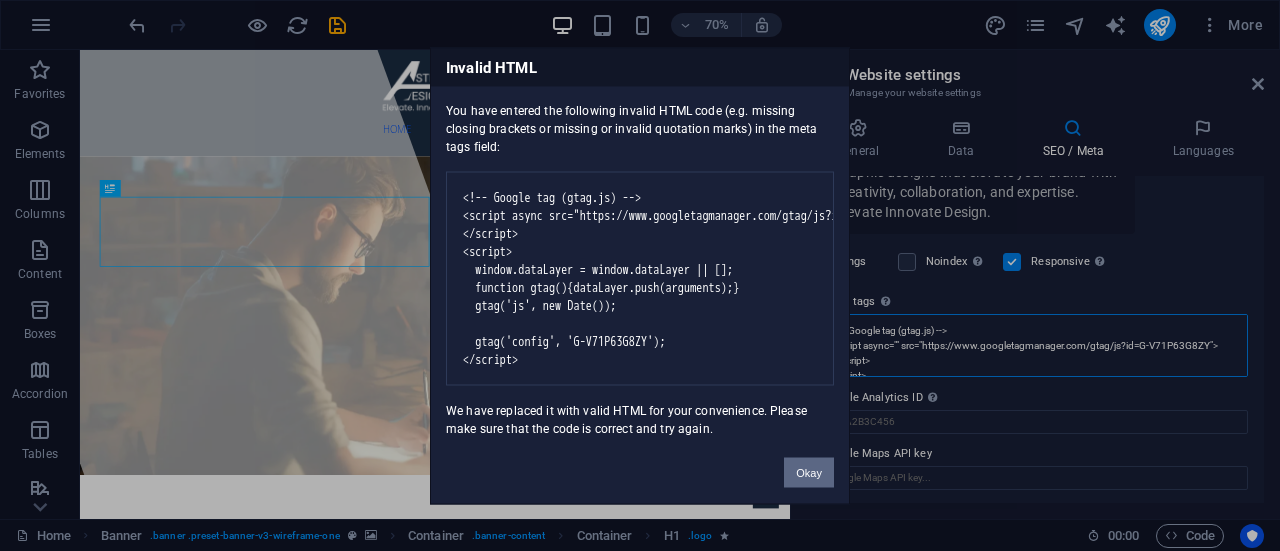 scroll, scrollTop: 629, scrollLeft: 0, axis: vertical 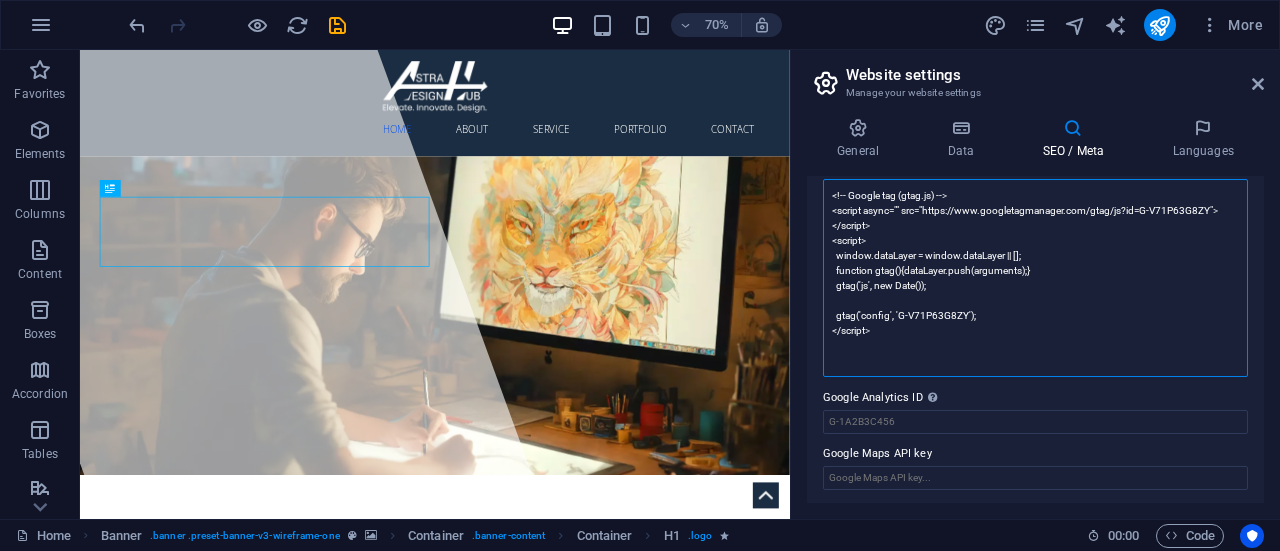 click on "<!-- Google tag (gtag.js) -->
<script async="" src="https://www.googletagmanager.com/gtag/js?id=G-V71P63G8ZY">
</script>
<script>
window.dataLayer = window.dataLayer || [];
function gtag(){dataLayer.push(arguments);}
gtag('js', new Date());
gtag('config', 'G-V71P63G8ZY');
</script>" at bounding box center [1035, 278] 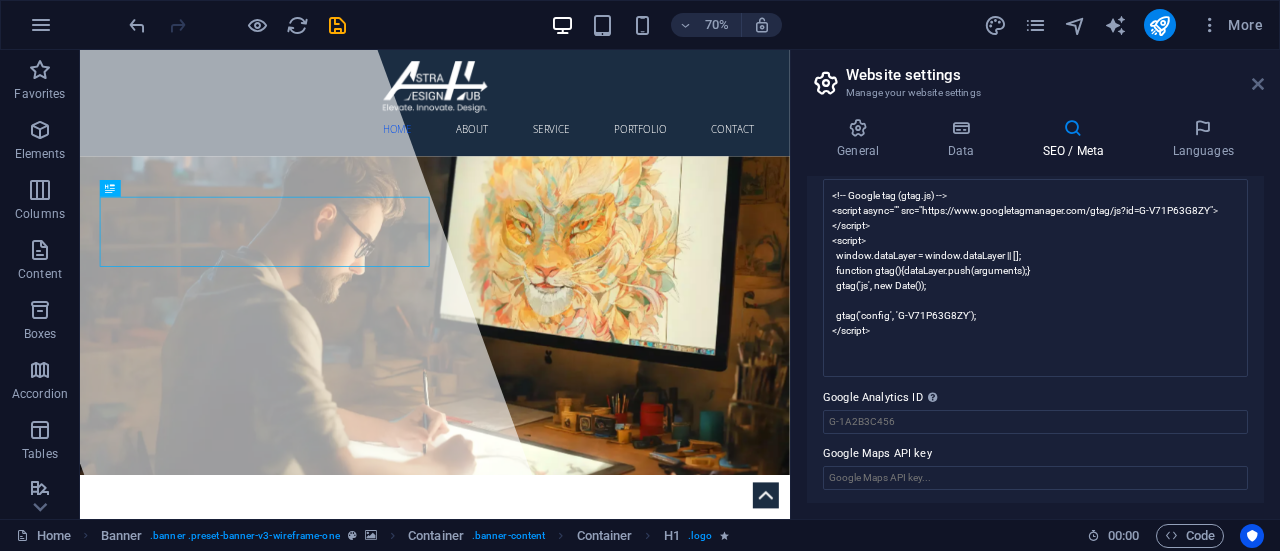 scroll, scrollTop: 494, scrollLeft: 0, axis: vertical 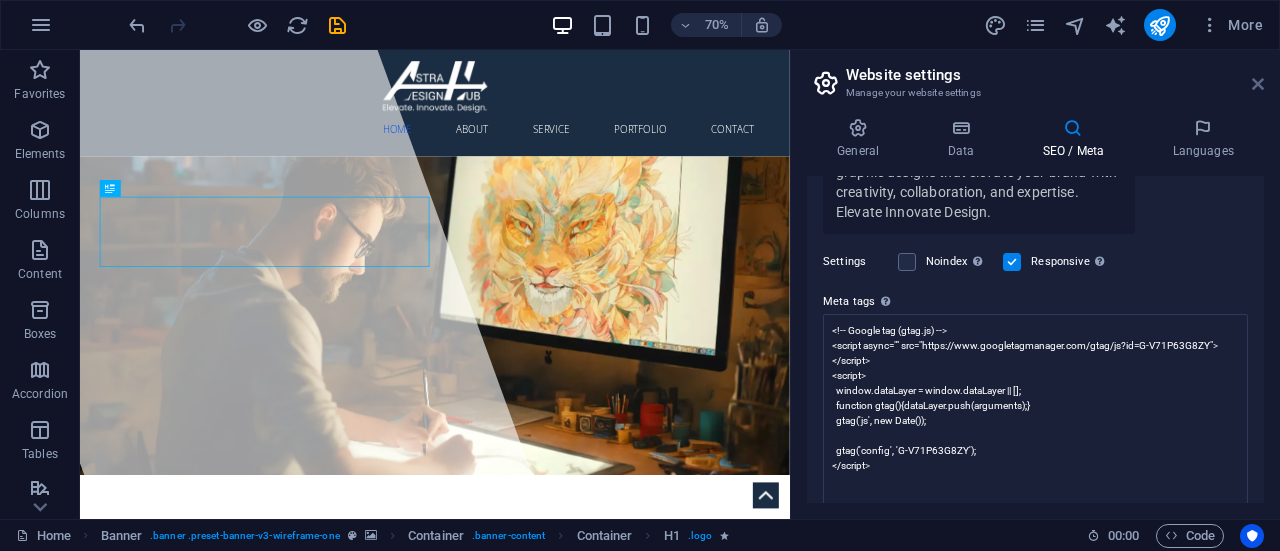click at bounding box center [1258, 84] 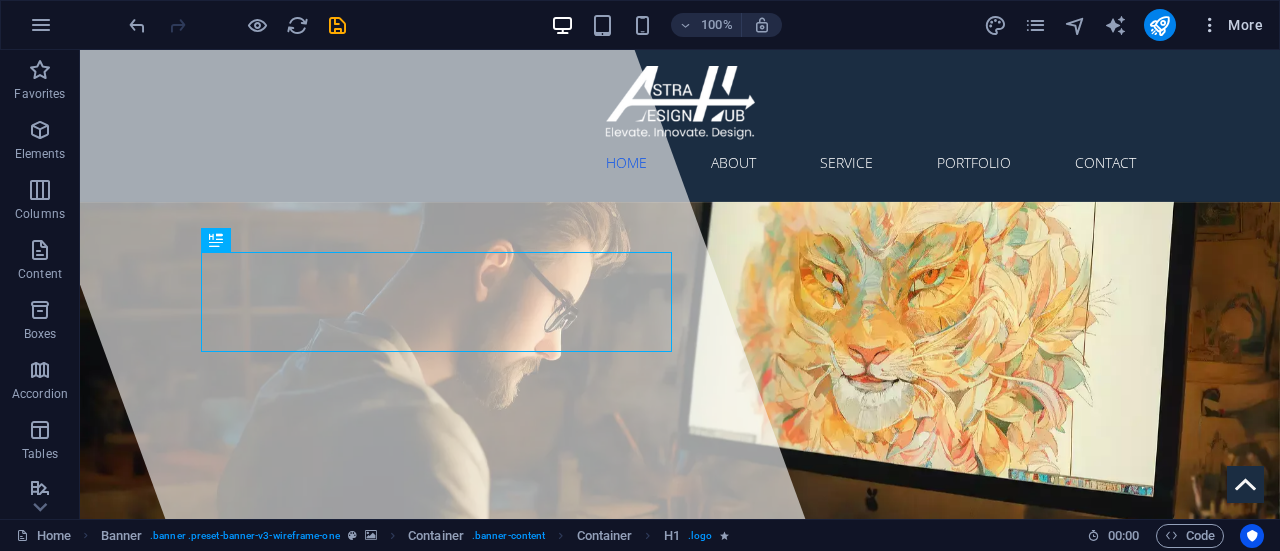 click at bounding box center [1210, 25] 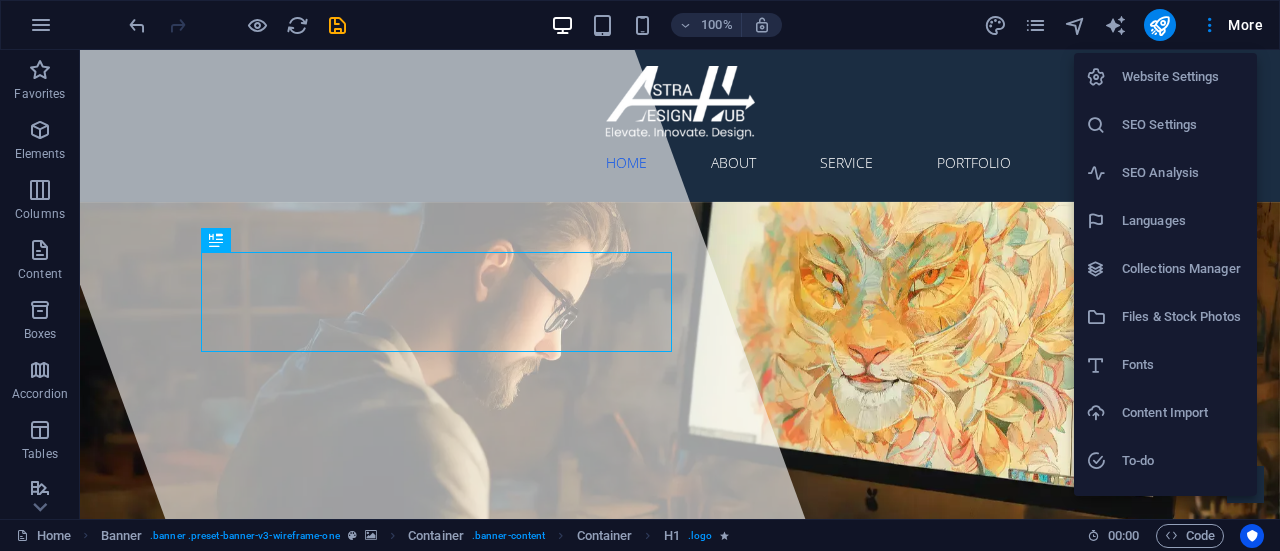 click on "Website Settings" at bounding box center (1183, 77) 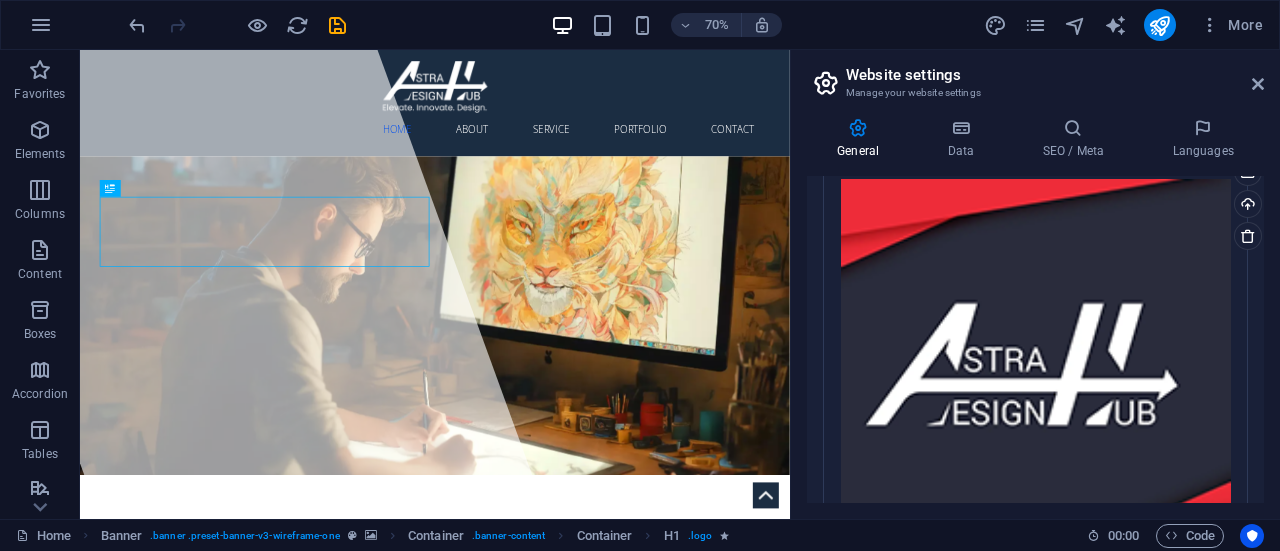 scroll, scrollTop: 580, scrollLeft: 0, axis: vertical 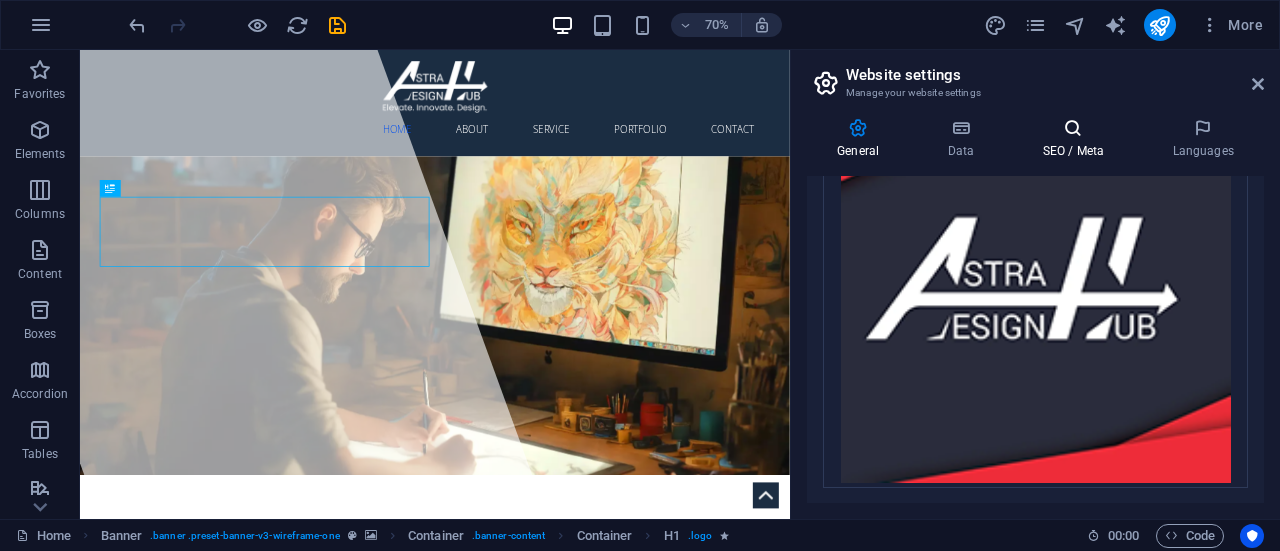click on "SEO / Meta" at bounding box center [1077, 139] 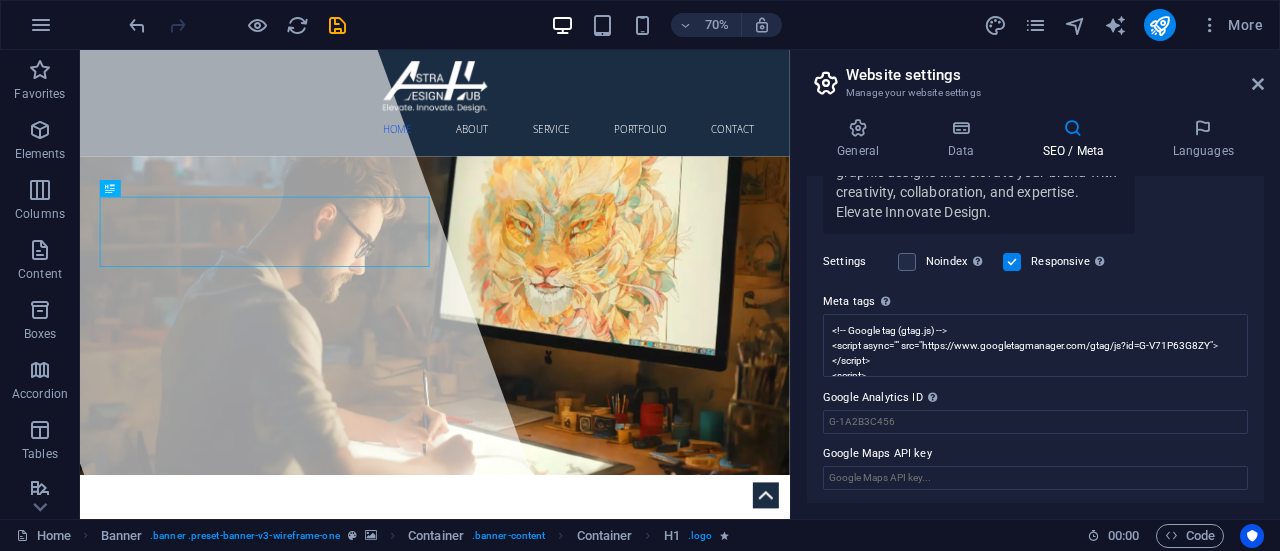 scroll, scrollTop: 0, scrollLeft: 0, axis: both 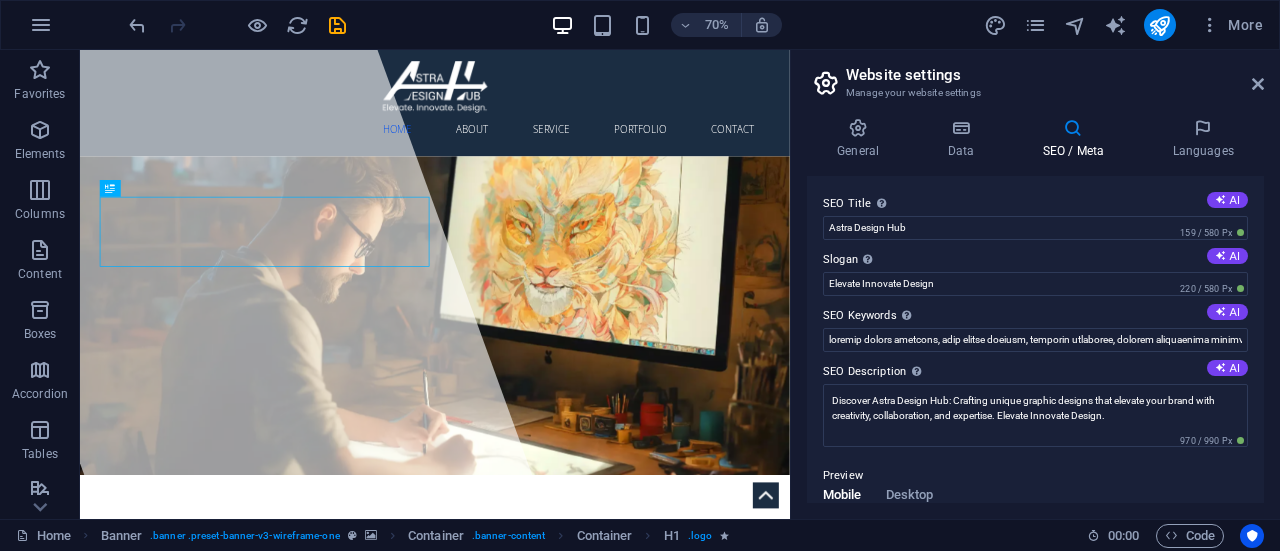 click on "Website settings Manage your website settings  General  Data  SEO / Meta  Languages Website name astradesignhub.com Logo Drag files here, click to choose files or select files from Files or our free stock photos & videos Select files from the file manager, stock photos, or upload file(s) Upload Favicon Set the favicon of your website here. A favicon is a small icon shown in the browser tab next to your website title. It helps visitors identify your website. Drag files here, click to choose files or select files from Files or our free stock photos & videos Select files from the file manager, stock photos, or upload file(s) Upload Preview Image (Open Graph) This image will be shown when the website is shared on social networks Drag files here, click to choose files or select files from Files or our free stock photos & videos Select files from the file manager, stock photos, or upload file(s) Upload Contact data for this website. This can be used everywhere on the website and will update automatically. Company 1" at bounding box center [1035, 284] 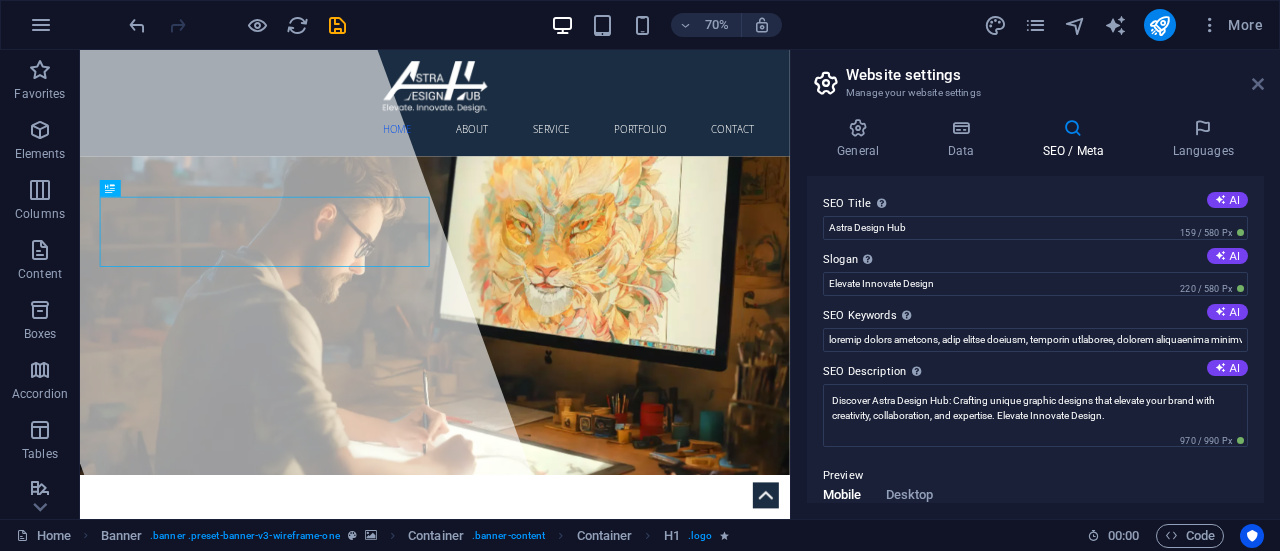 click at bounding box center [1258, 84] 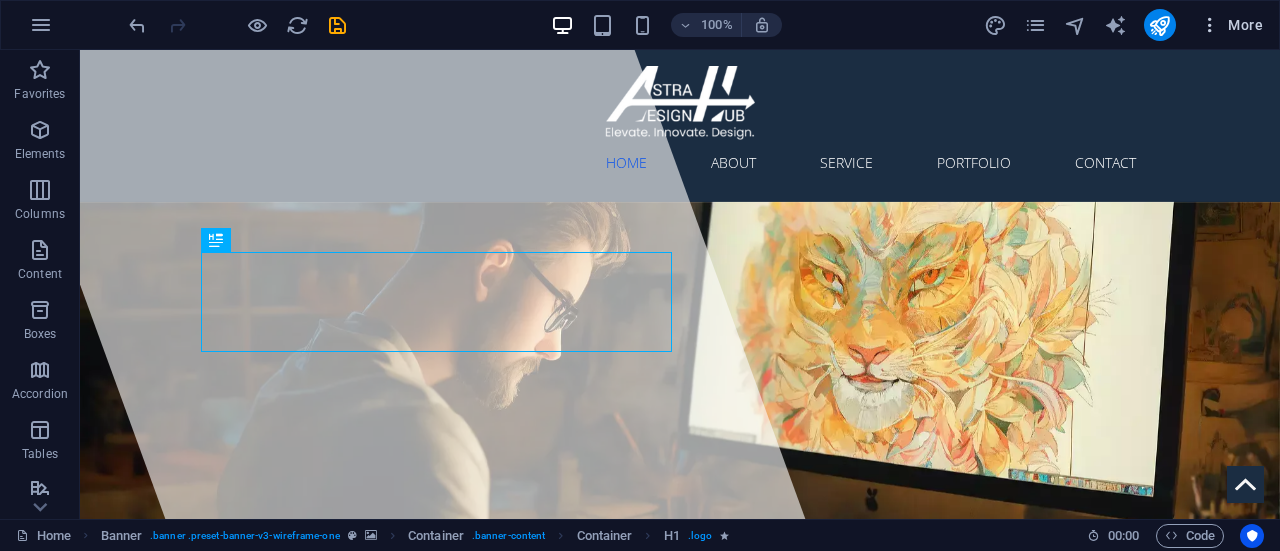 click at bounding box center [1210, 25] 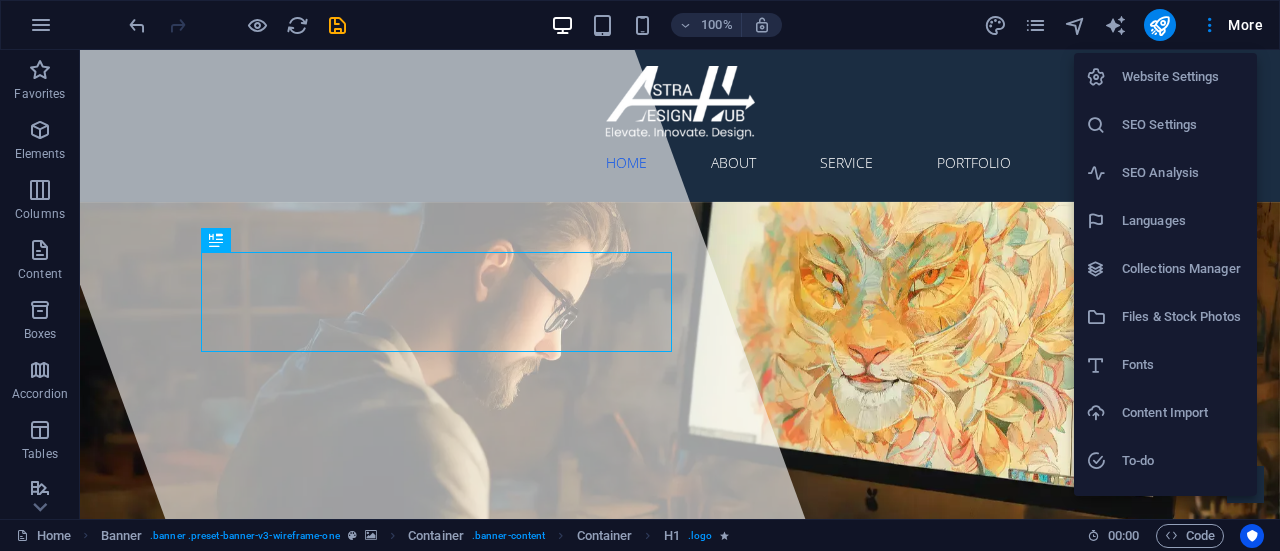 click at bounding box center [640, 275] 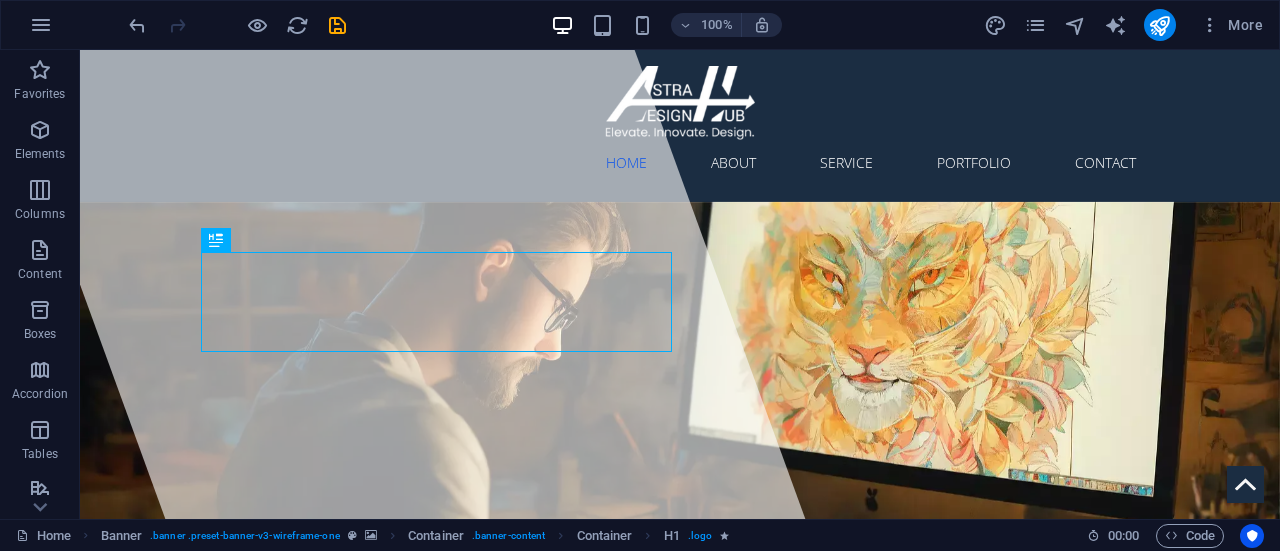 click at bounding box center [1035, 25] 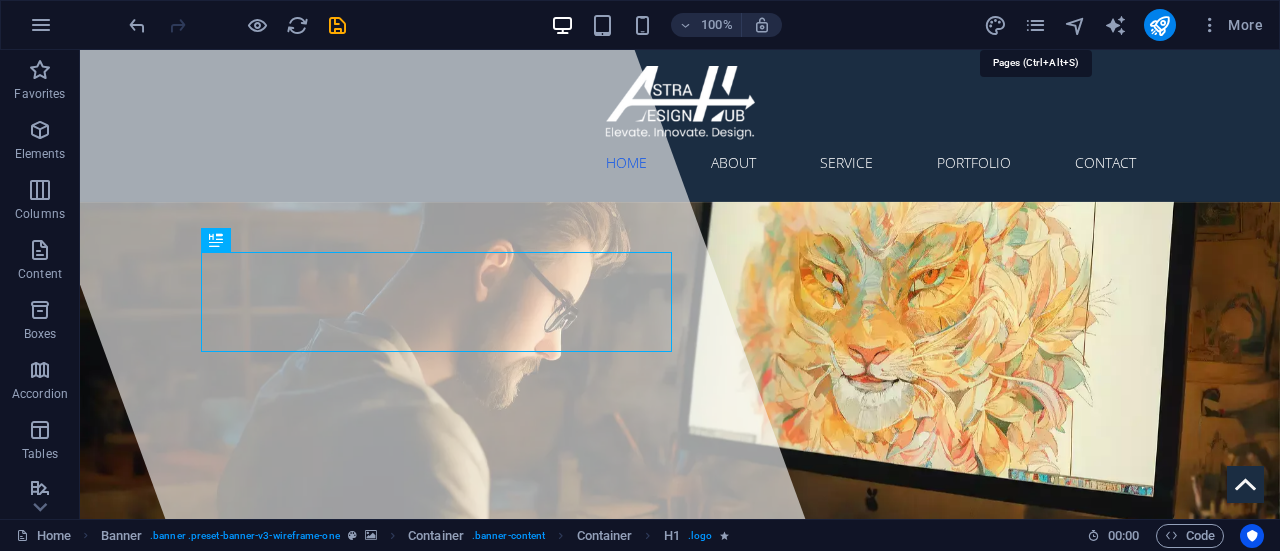 click at bounding box center (1035, 25) 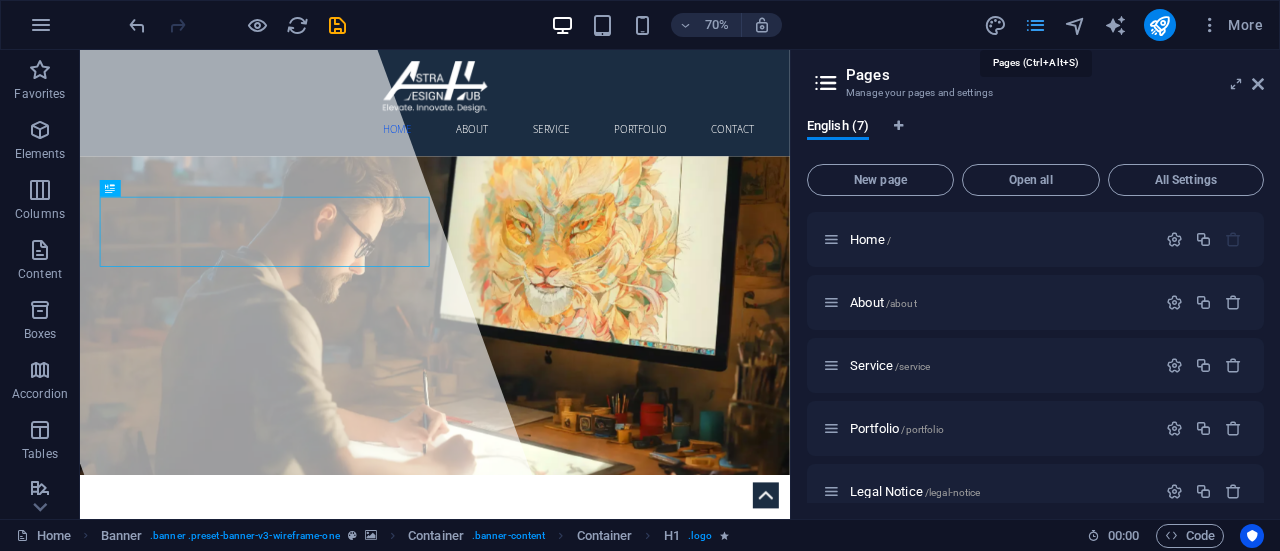 click at bounding box center (1035, 25) 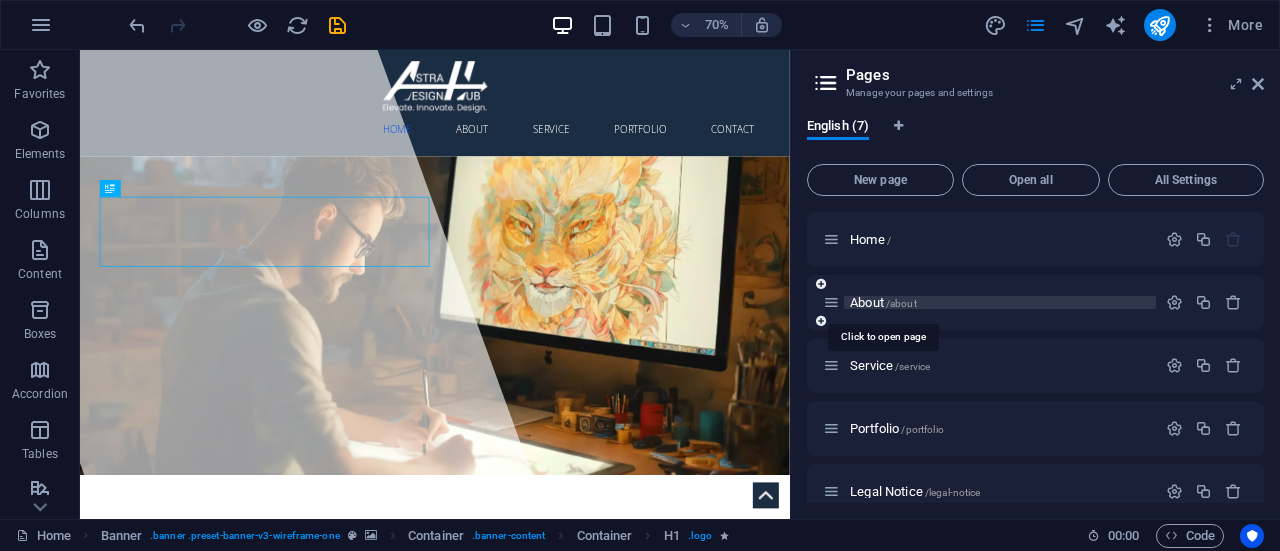 click on "About /about" at bounding box center (883, 302) 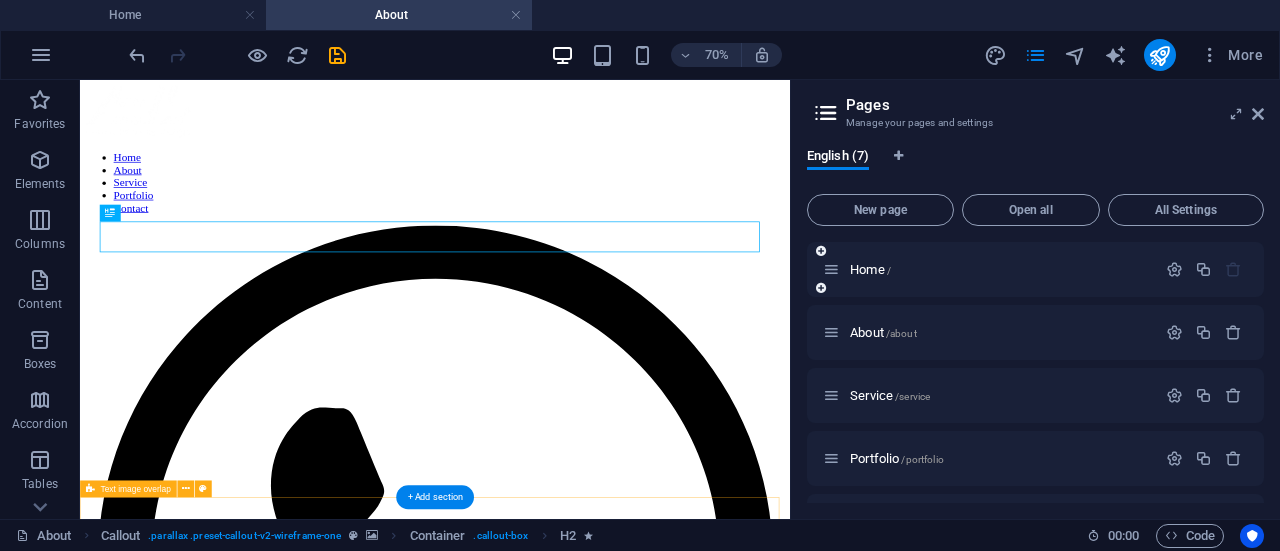 scroll, scrollTop: 0, scrollLeft: 0, axis: both 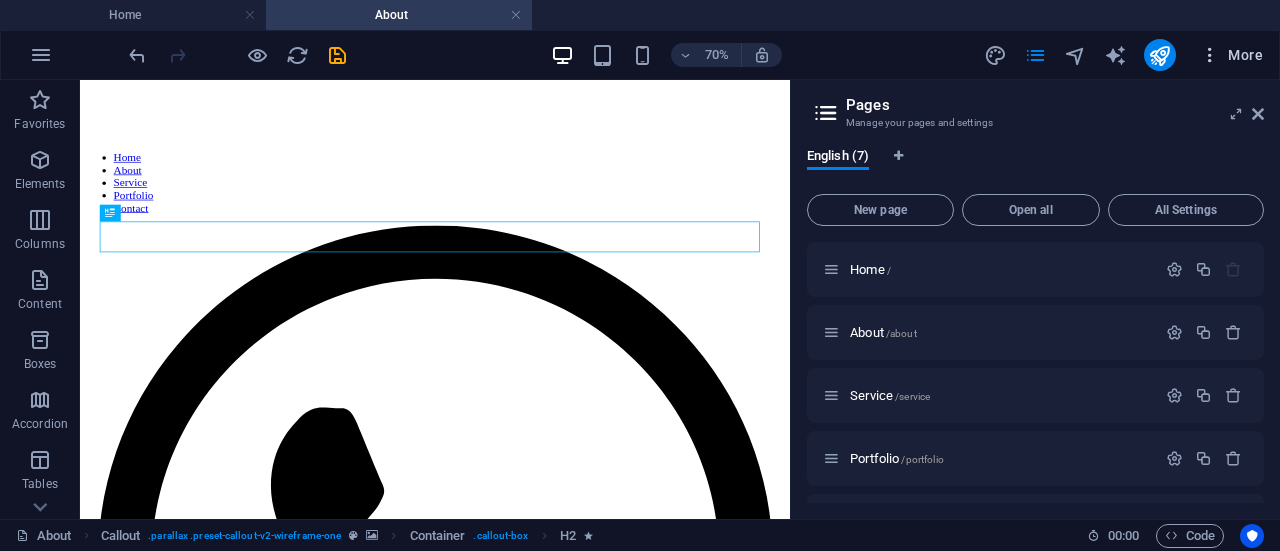 click at bounding box center (1210, 55) 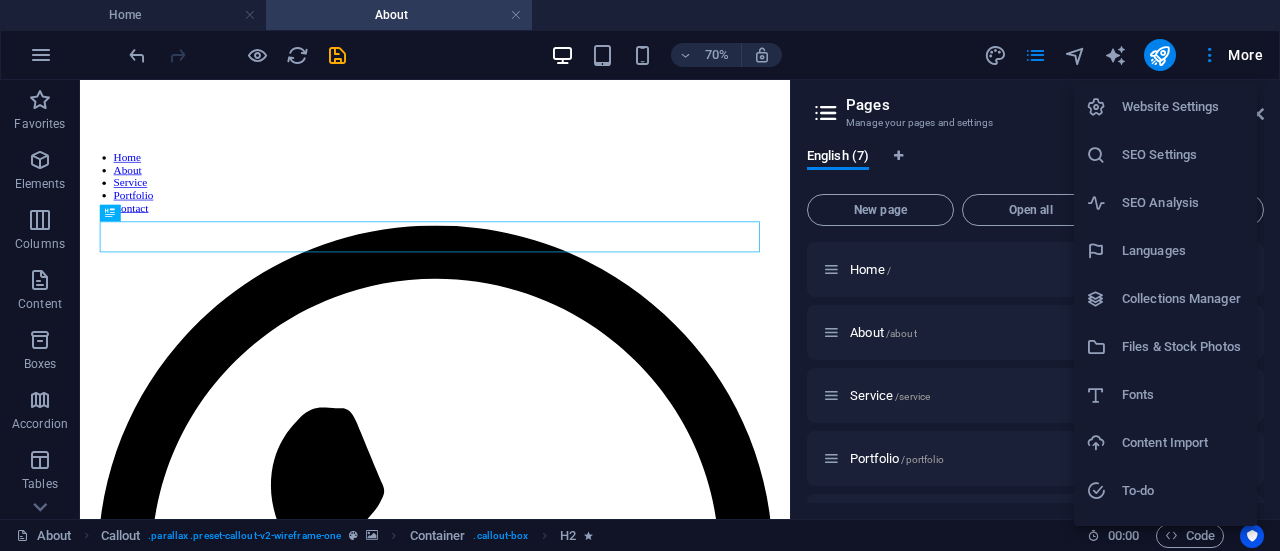 click on "Website Settings" at bounding box center [1183, 107] 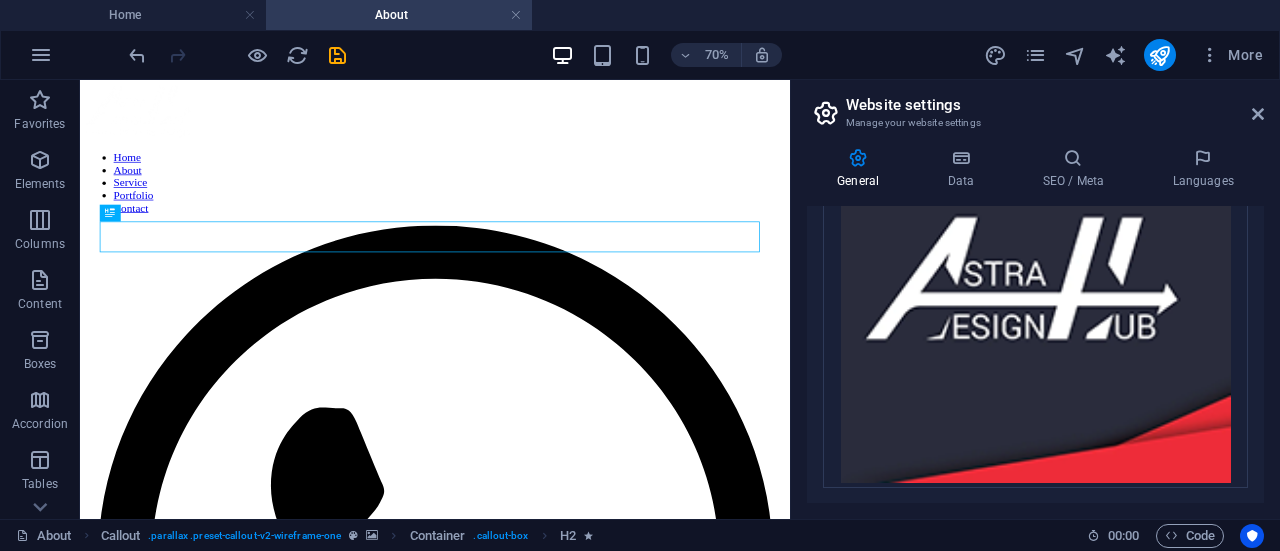 scroll, scrollTop: 0, scrollLeft: 0, axis: both 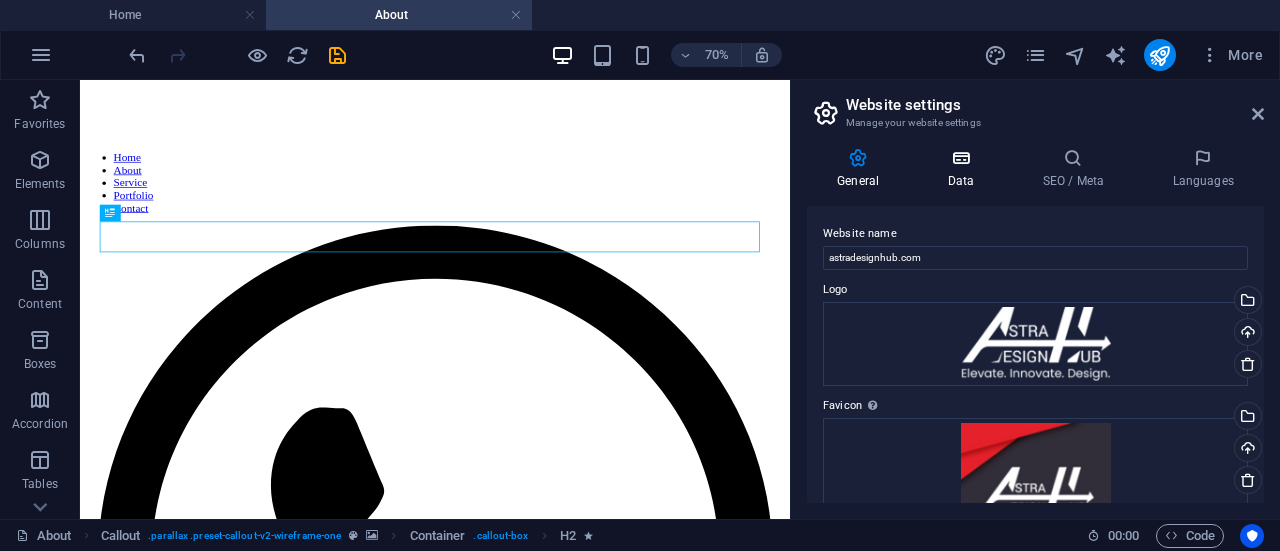 click on "Data" at bounding box center (964, 169) 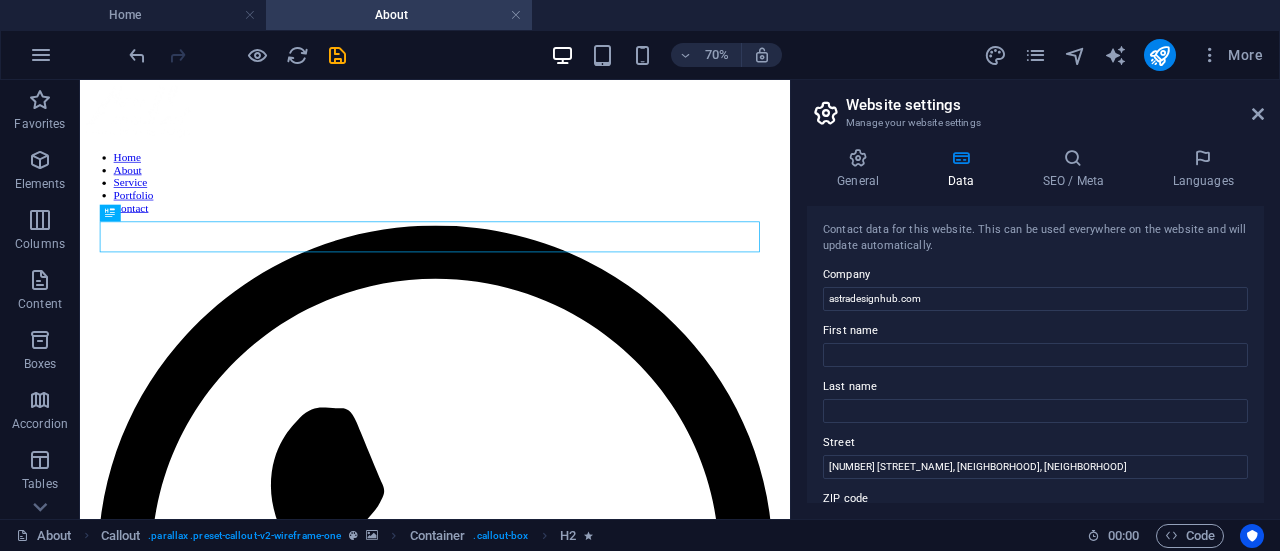 click on "General Data SEO / Meta Languages Website name astradesignhub.com Logo Drag files here, click to choose files or select files from Files or our free stock photos & videos Select files from the file manager, stock photos, or upload file(s) Upload Favicon Set the favicon of your website here. A favicon is a small icon shown in the browser tab next to your website title. It helps visitors identify your website. Drag files here, click to choose files or select files from Files or our free stock photos & videos Select files from the file manager, stock photos, or upload file(s) Upload Preview Image (Open Graph) This image will be shown when the website is shared on social networks Drag files here, click to choose files or select files from Files or our free stock photos & videos Select files from the file manager, stock photos, or upload file(s) Upload Contact data for this website. This can be used everywhere on the website and will update automatically. Company [COMPANY_NAME] [FIRST_NAME] [LAST_NAME] [STREET]" at bounding box center [1035, 325] 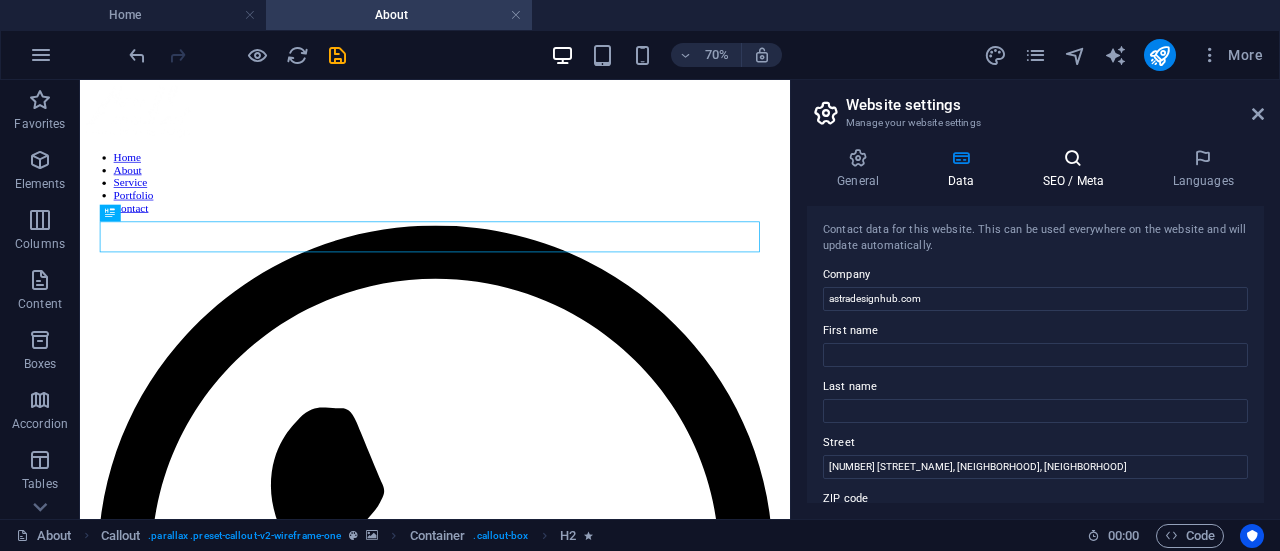 click on "SEO / Meta" at bounding box center (1077, 169) 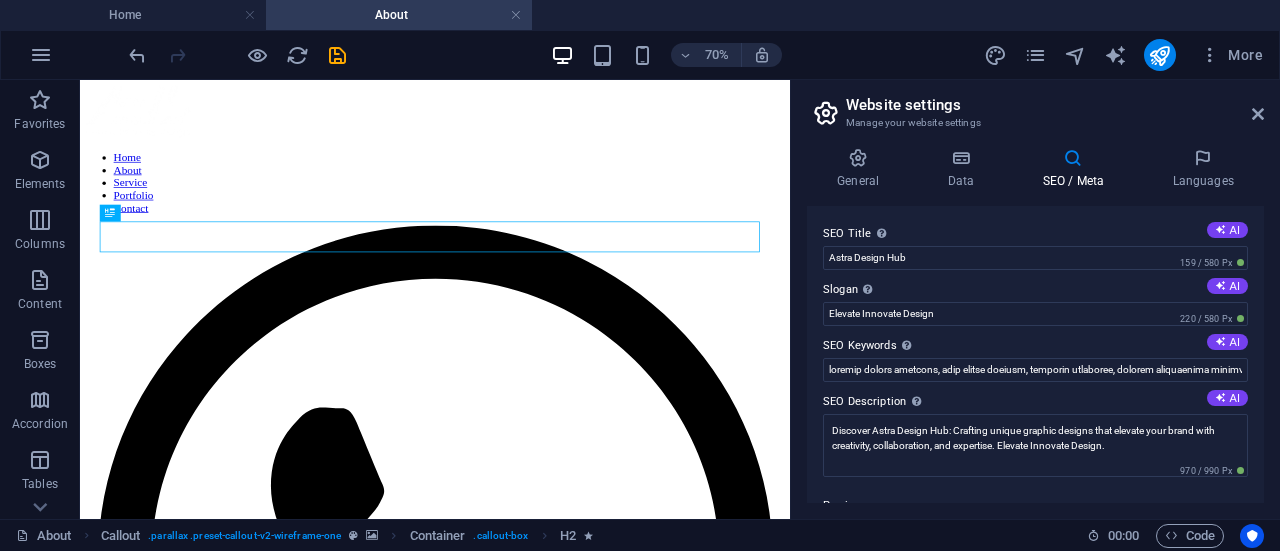 scroll, scrollTop: 1, scrollLeft: 0, axis: vertical 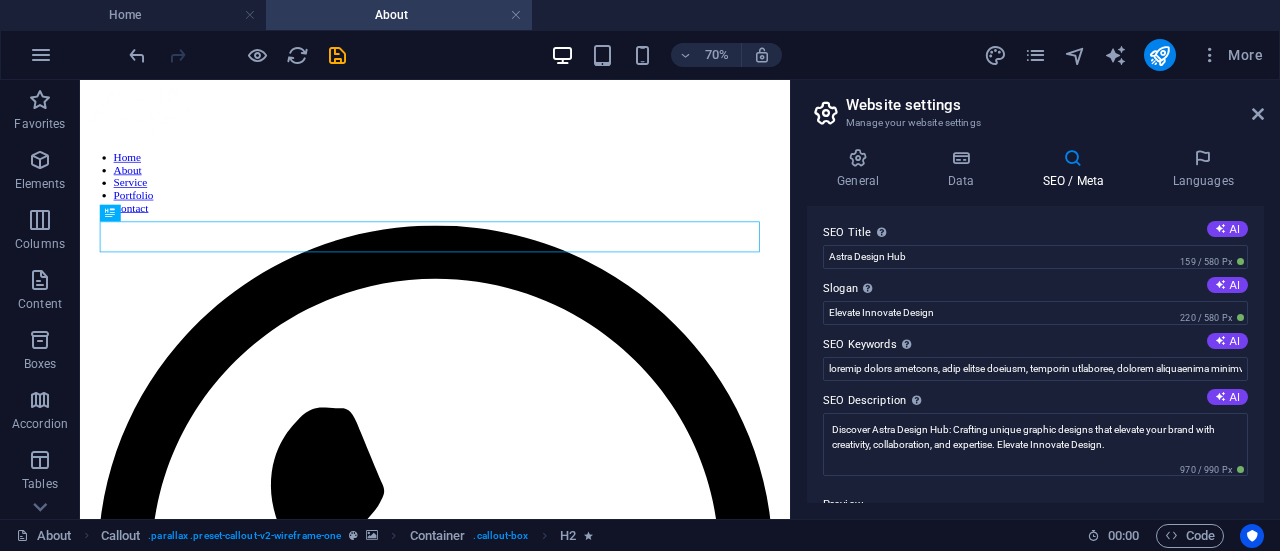 click on "General Data SEO / Meta Languages Website name astradesignhub.com Logo Drag files here, click to choose files or select files from Files or our free stock photos & videos Select files from the file manager, stock photos, or upload file(s) Upload Favicon Set the favicon of your website here. A favicon is a small icon shown in the browser tab next to your website title. It helps visitors identify your website. Drag files here, click to choose files or select files from Files or our free stock photos & videos Select files from the file manager, stock photos, or upload file(s) Upload Preview Image (Open Graph) This image will be shown when the website is shared on social networks Drag files here, click to choose files or select files from Files or our free stock photos & videos Select files from the file manager, stock photos, or upload file(s) Upload Contact data for this website. This can be used everywhere on the website and will update automatically. Company [COMPANY_NAME] [FIRST_NAME] [LAST_NAME] [STREET]" at bounding box center [1035, 325] 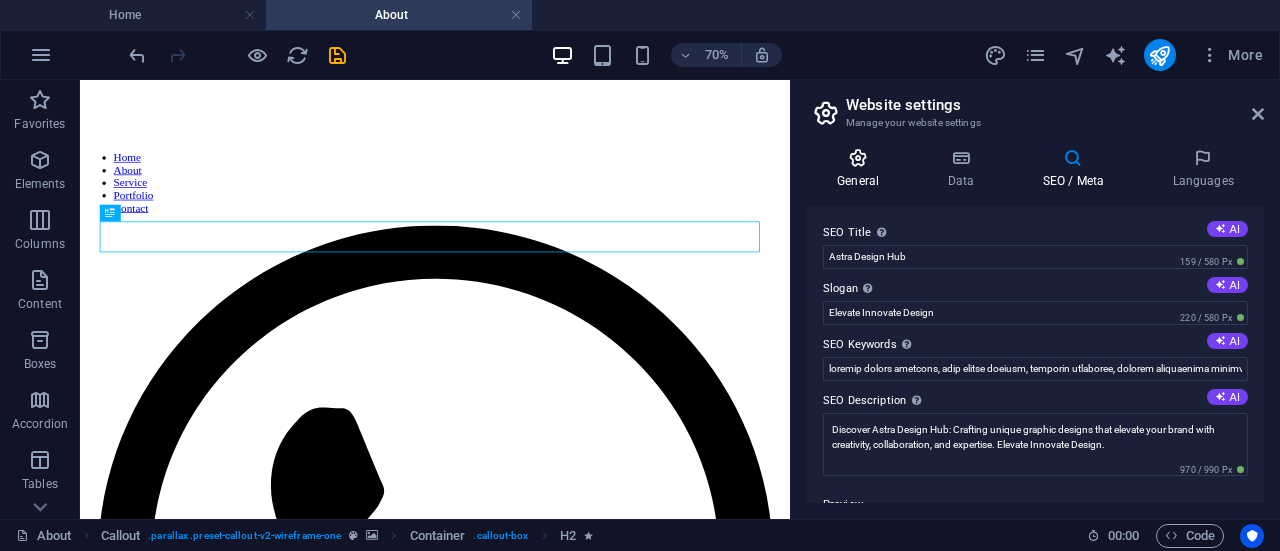 click on "General" at bounding box center (862, 169) 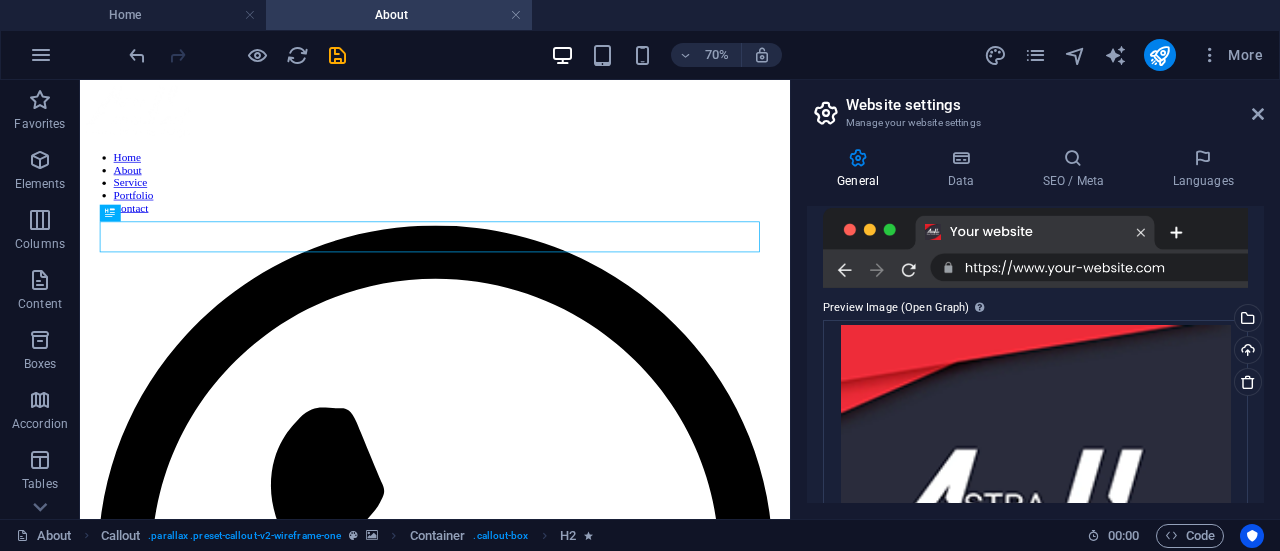 scroll, scrollTop: 0, scrollLeft: 0, axis: both 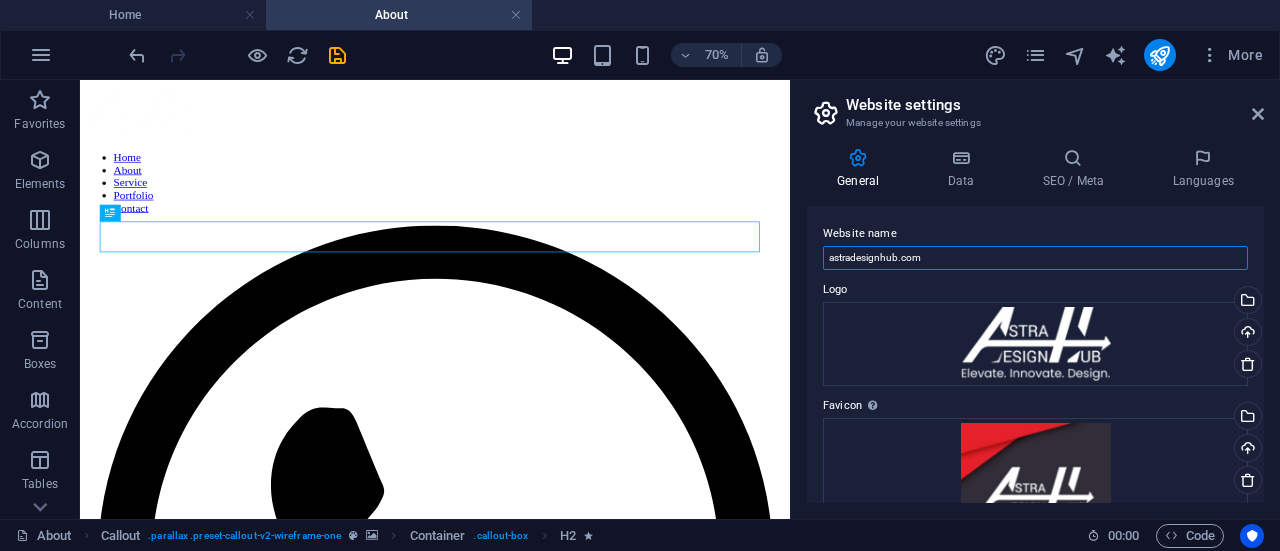 click on "astradesignhub.com" at bounding box center (1035, 258) 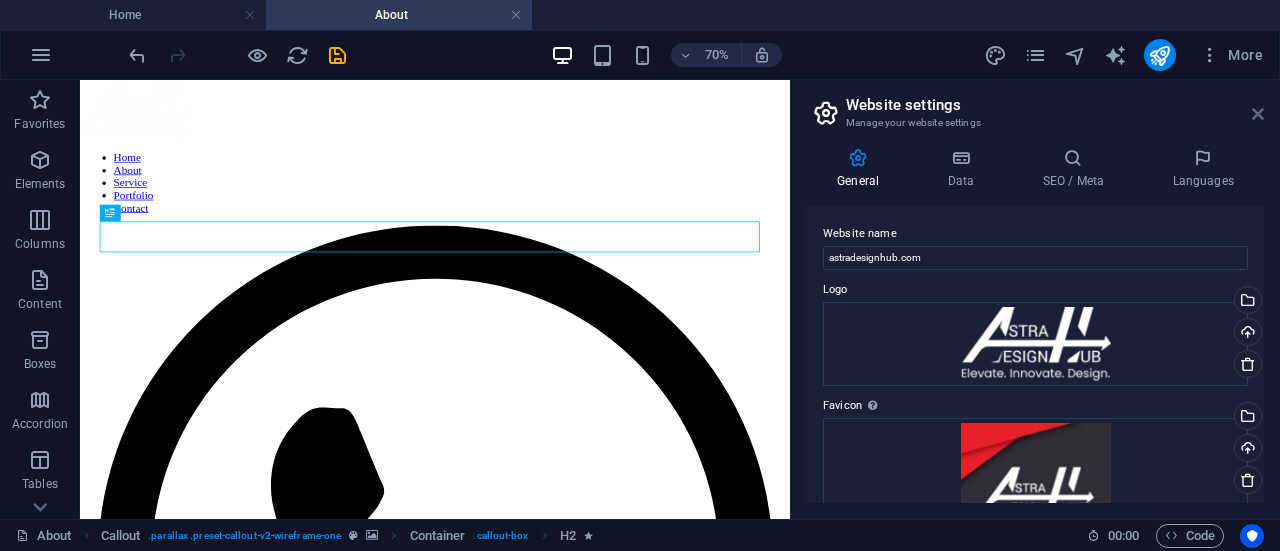 click at bounding box center [1258, 114] 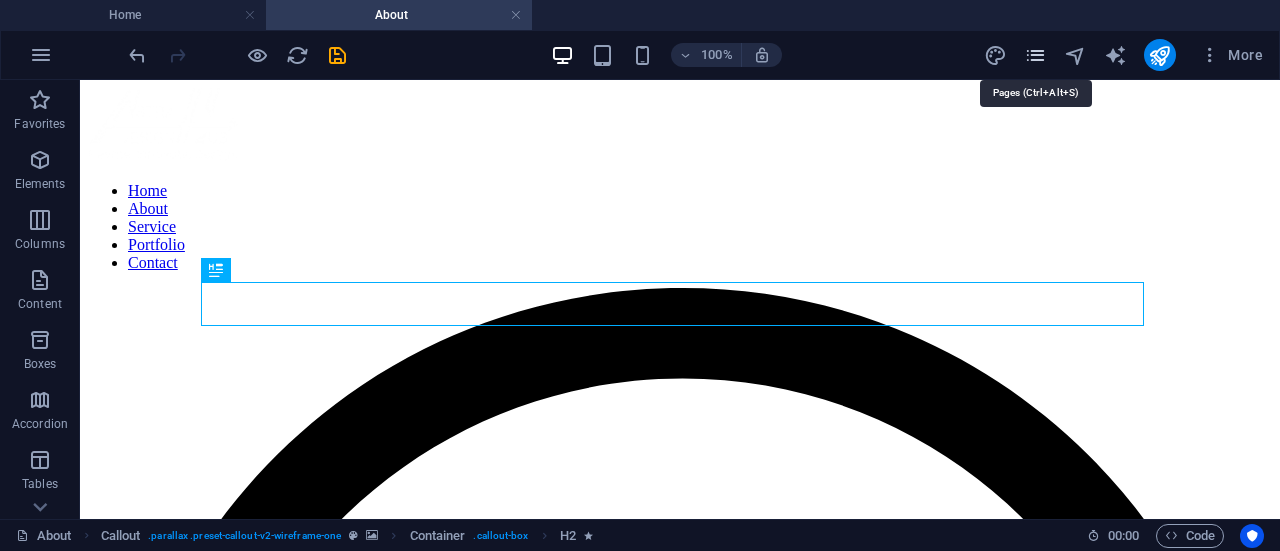 click at bounding box center [1035, 55] 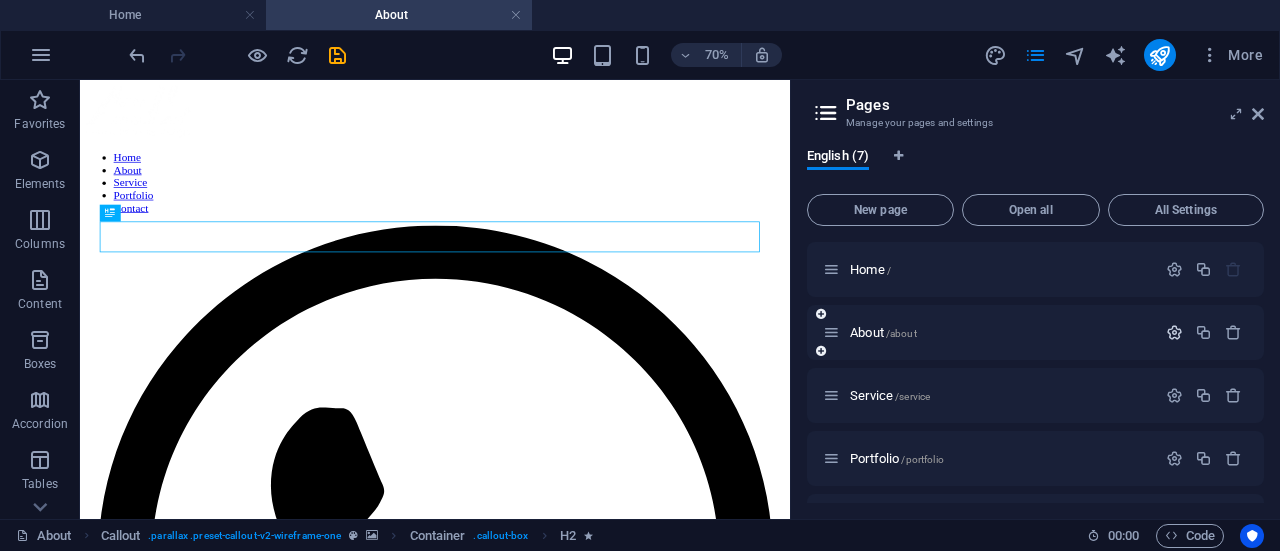 click at bounding box center (1174, 332) 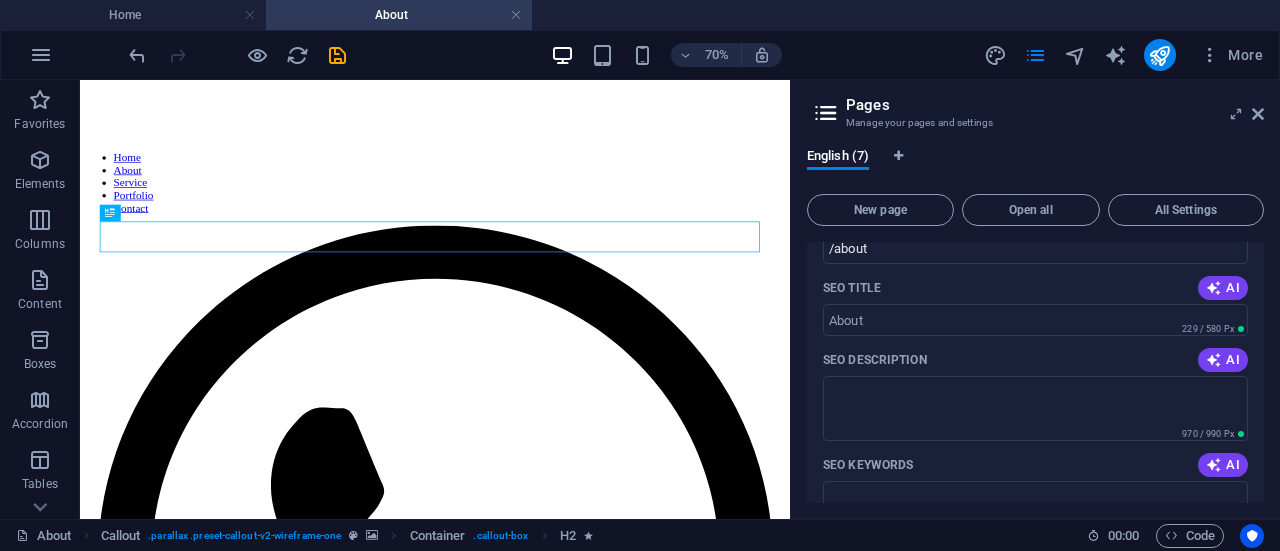 scroll, scrollTop: 226, scrollLeft: 0, axis: vertical 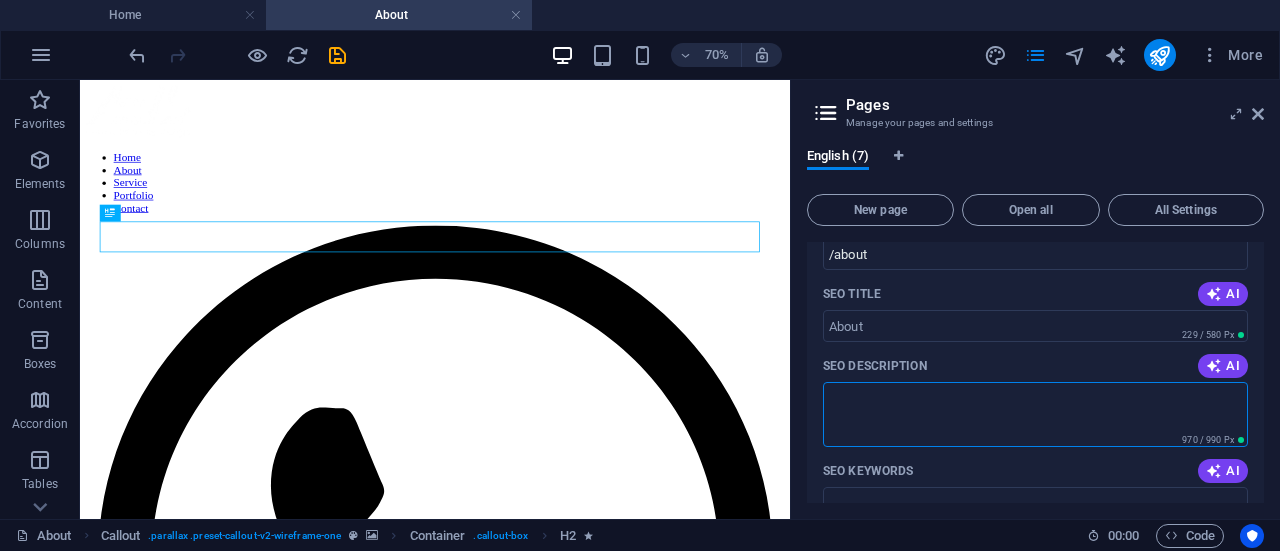 click on "SEO Description" at bounding box center [1035, 414] 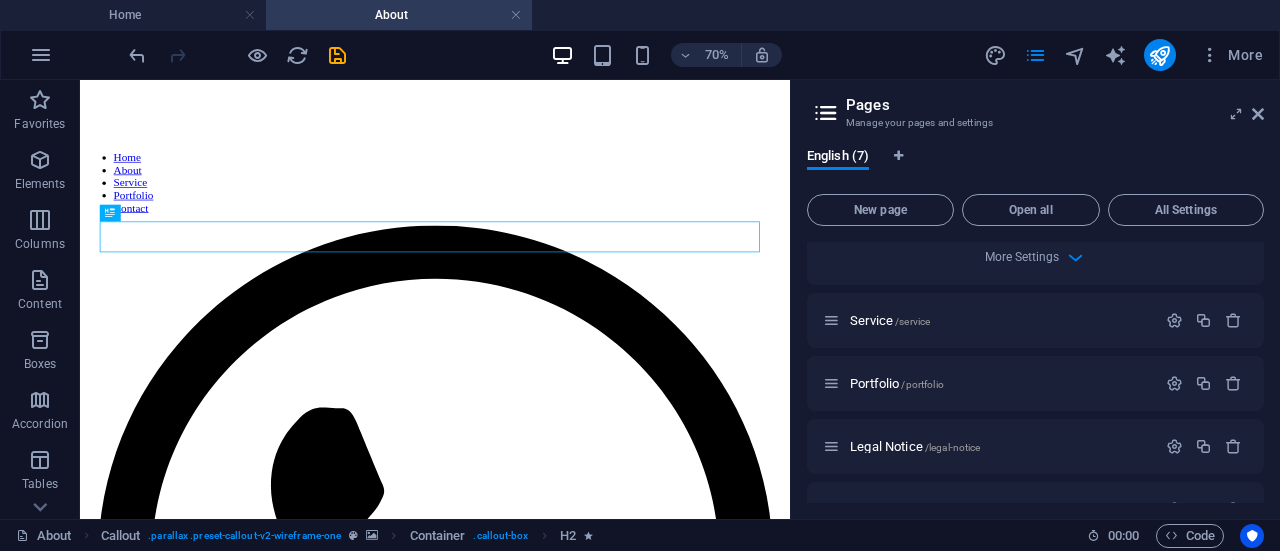 scroll, scrollTop: 886, scrollLeft: 0, axis: vertical 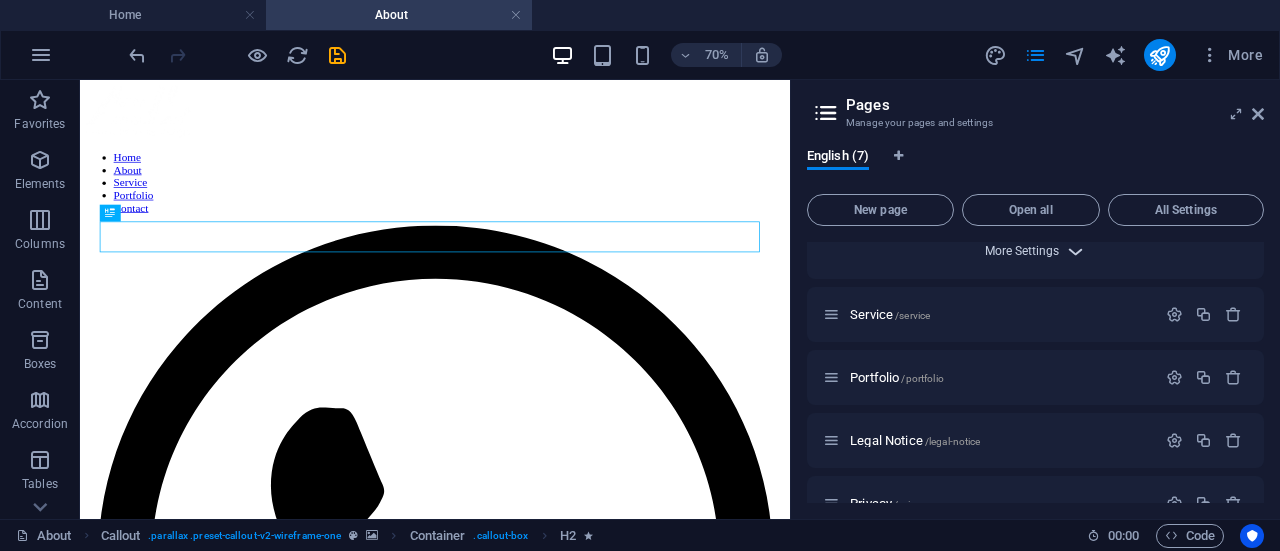 click on "More Settings" at bounding box center (1022, 251) 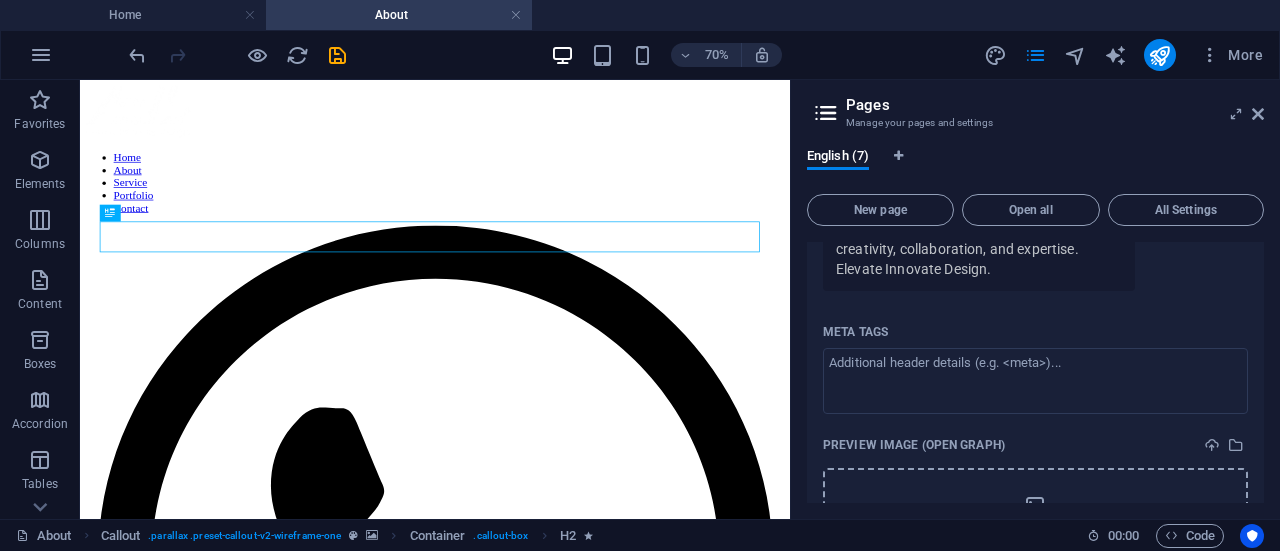 scroll, scrollTop: 790, scrollLeft: 0, axis: vertical 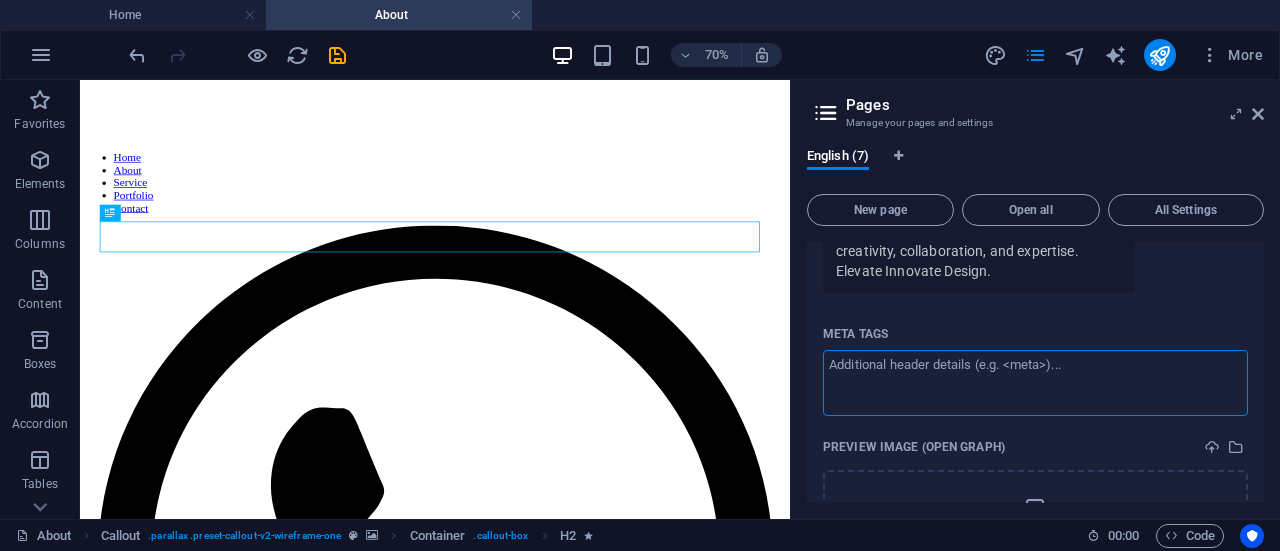 click on "Meta tags ​" at bounding box center [1035, 382] 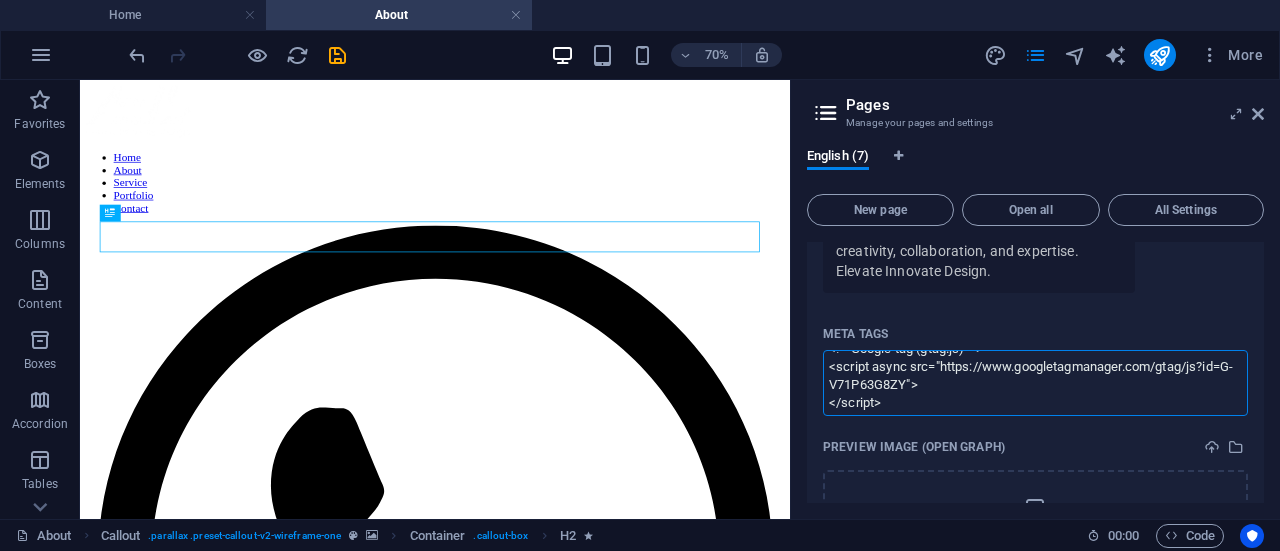 scroll, scrollTop: 17, scrollLeft: 0, axis: vertical 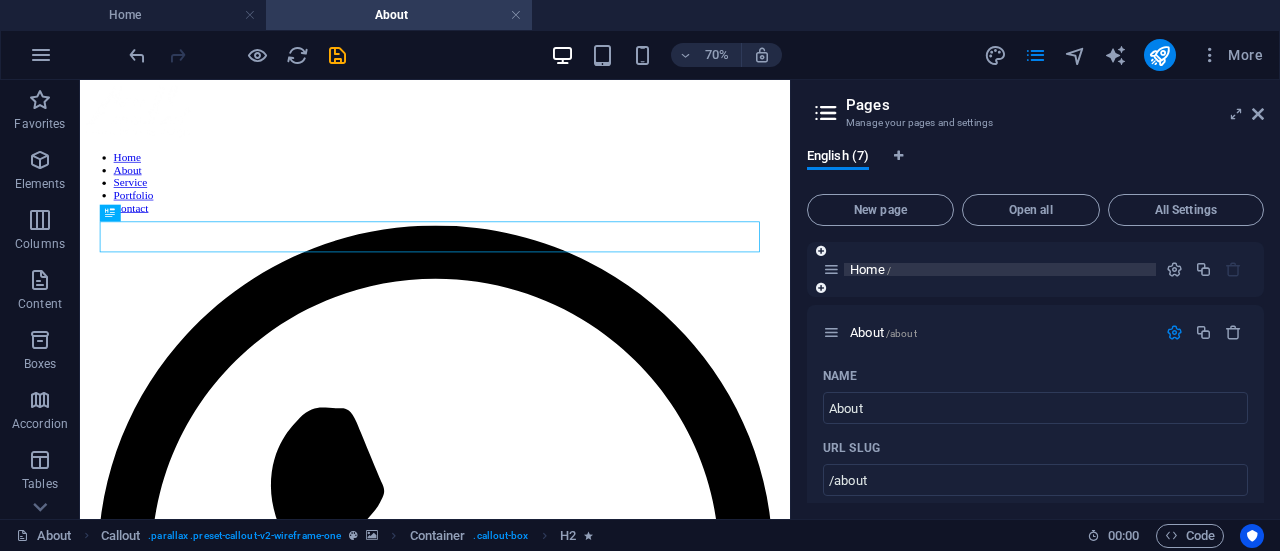 click on "astradesignhub.com Home Favorites Elements Columns Content Boxes Accordion Tables Features Images Slider Header Footer Forms Marketing Collections
Drag here to replace the existing content. Press “Ctrl” if you want to create a new element.
Container   H2   Callout   Container   Spacer   Text   Spacer   Social Media Icons   Spacer   Button   Text image overlap   Reference 70% More About Callout . Container . callout-box H2 00 : 00 Code" at bounding box center (640, 275) 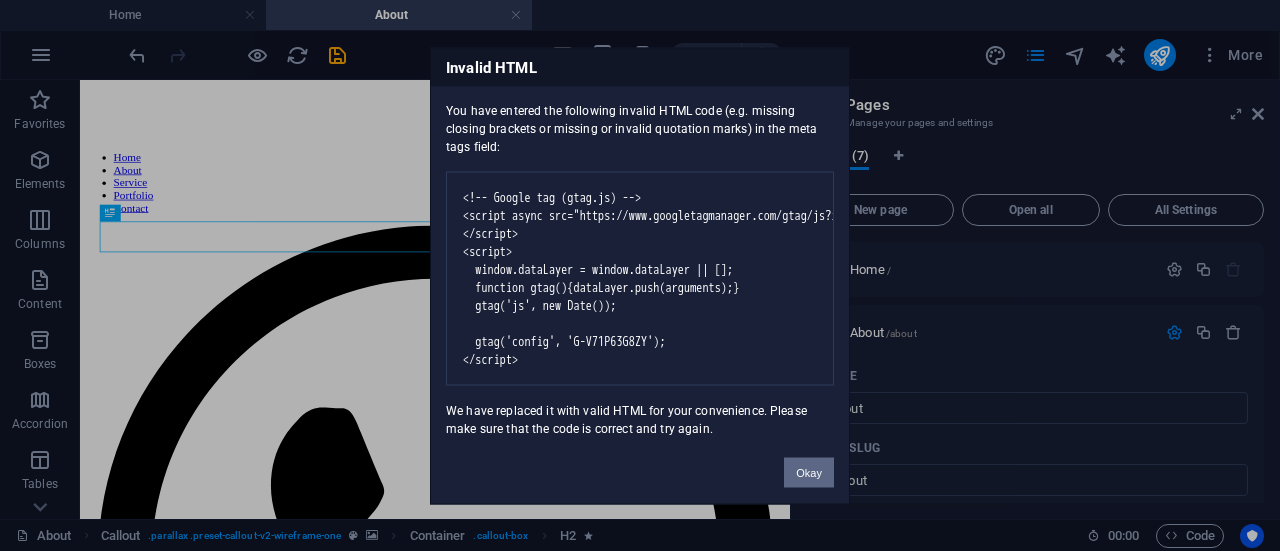 click on "Okay" at bounding box center (809, 472) 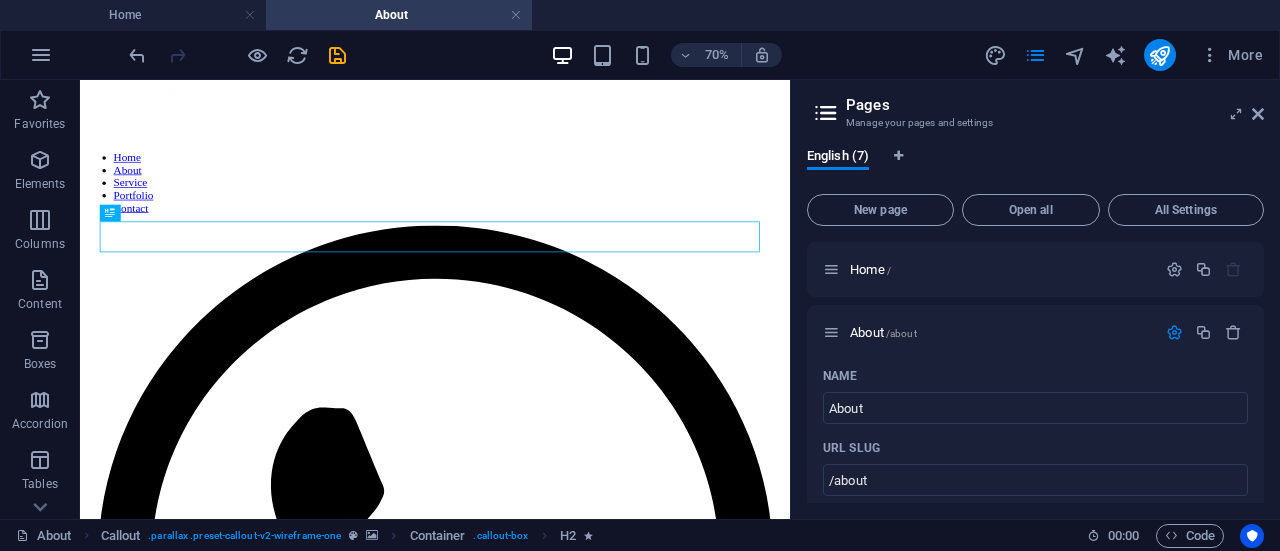 scroll, scrollTop: 6, scrollLeft: 0, axis: vertical 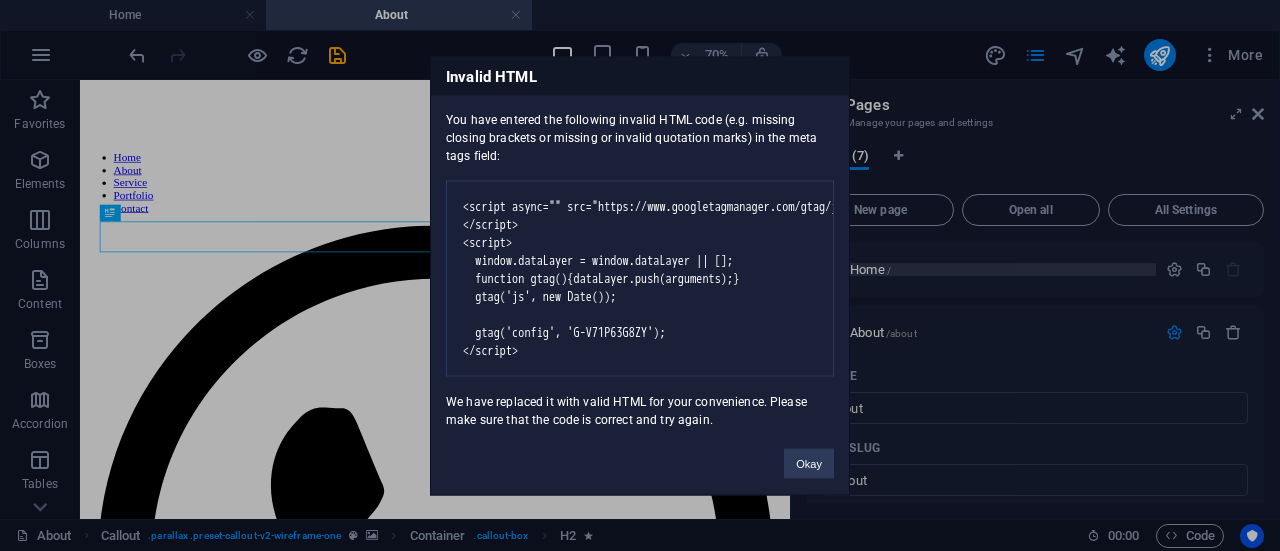 click on "astradesignhub.com Home Favorites Elements Columns Content Boxes Accordion Tables Features Images Slider Header Footer Forms Marketing Collections
Drag here to replace the existing content. Press “Ctrl” if you want to create a new element.
Container   H2   Callout   Container   Spacer   Text   Spacer   Social Media Icons   Spacer   Button   Text image overlap   Reference 70% More About Callout . Container . callout-box H2 00 : 00 Code" at bounding box center (640, 275) 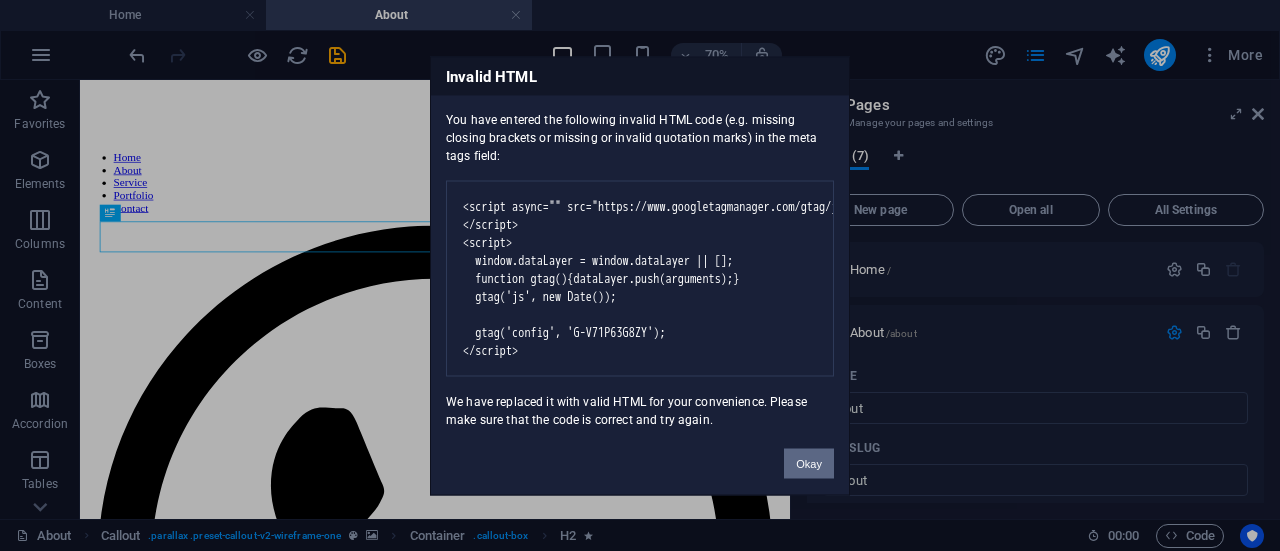 click on "Okay" at bounding box center [809, 463] 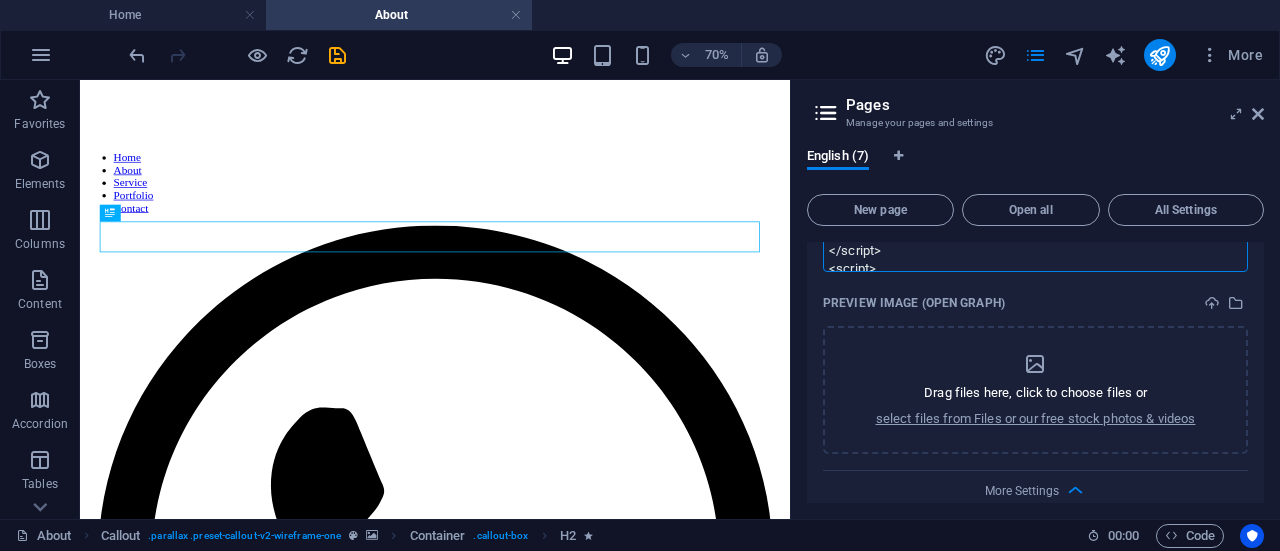 scroll, scrollTop: 933, scrollLeft: 0, axis: vertical 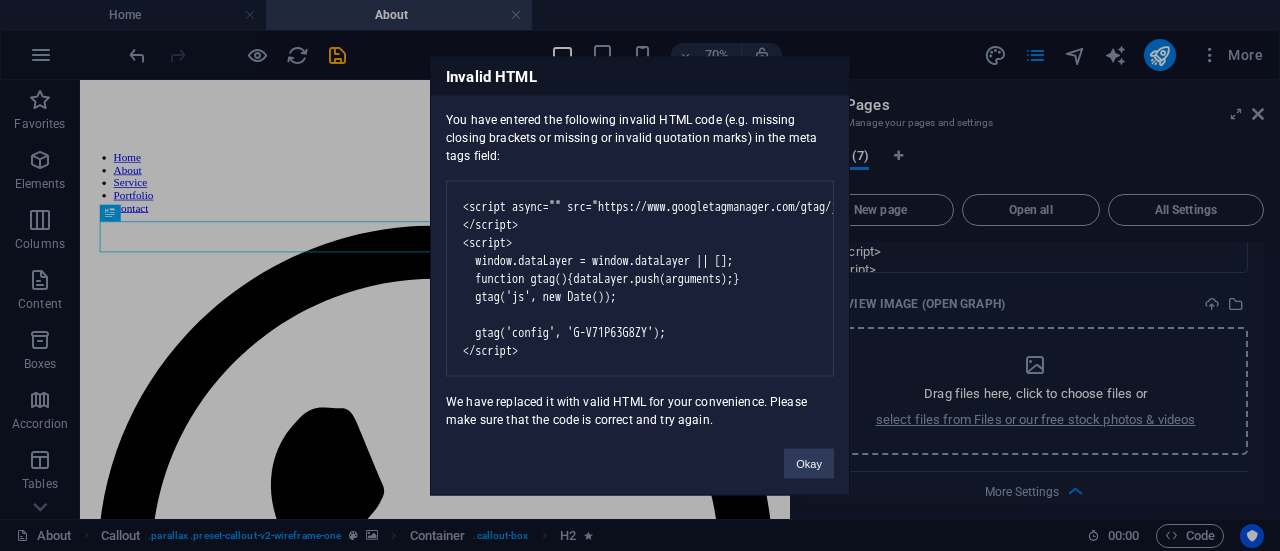 click on "astradesignhub.com Home Favorites Elements Columns Content Boxes Accordion Tables Features Images Slider Header Footer Forms Marketing Collections
Drag here to replace the existing content. Press “Ctrl” if you want to create a new element.
Container   H2   Callout   Container   Spacer   Text   Spacer   Social Media Icons   Spacer   Button   Text image overlap   Reference 70% More About Callout . Container . callout-box H2 00 : 00 Code" at bounding box center [640, 275] 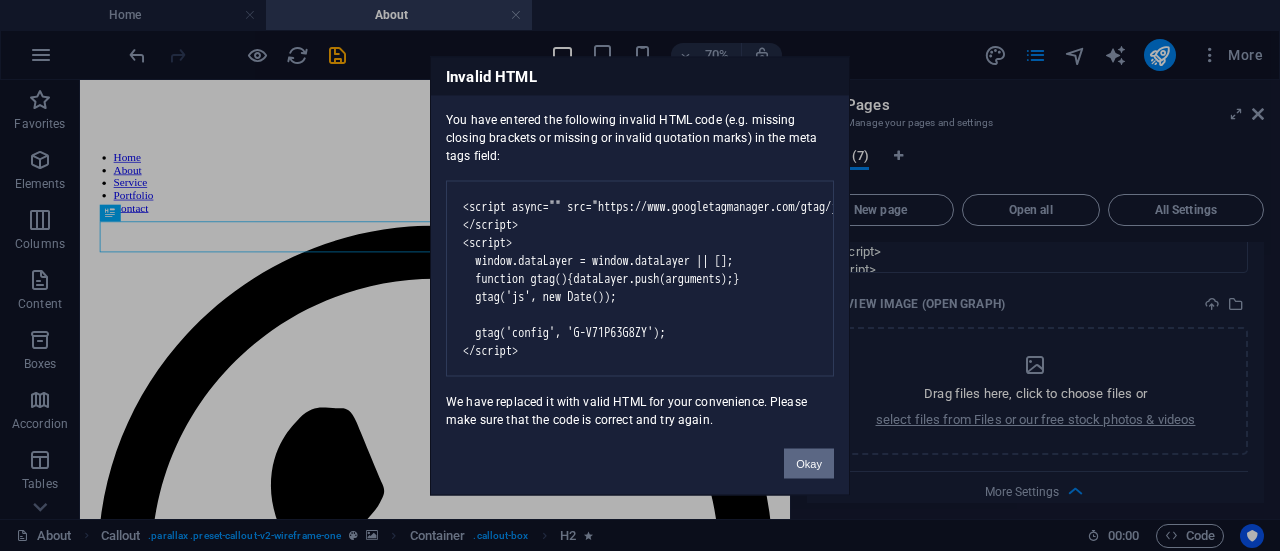 click on "Okay" at bounding box center [809, 463] 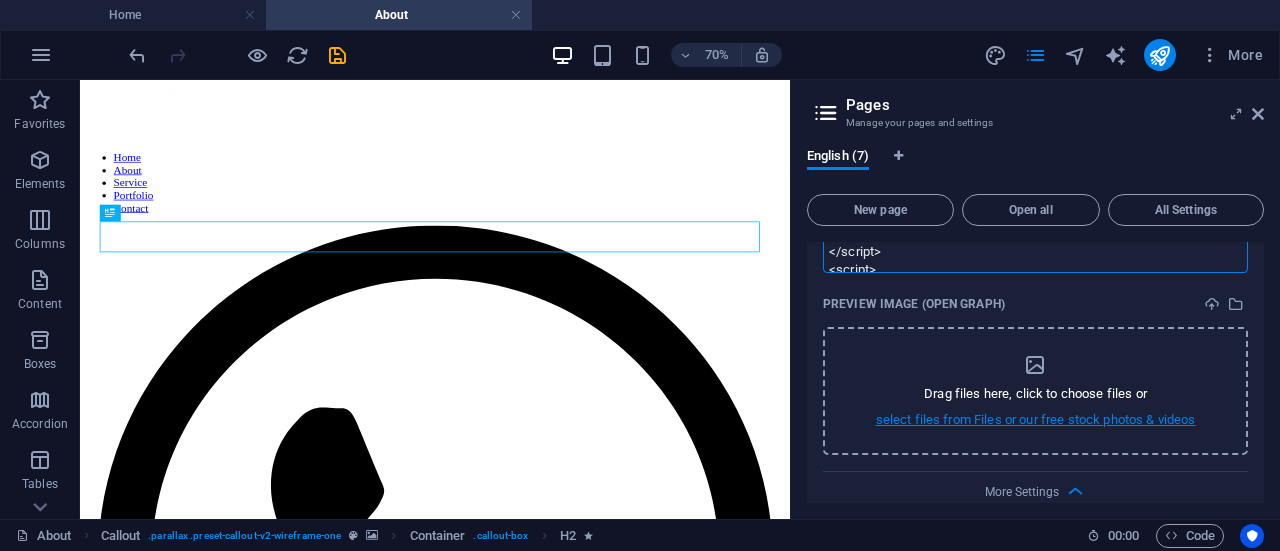 click on "astradesignhub.com Home Favorites Elements Columns Content Boxes Accordion Tables Features Images Slider Header Footer Forms Marketing Collections
Drag here to replace the existing content. Press “Ctrl” if you want to create a new element.
Container   H2   Callout   Container   Spacer   Text   Spacer   Social Media Icons   Spacer   Button   Text image overlap   Reference 70% More About Callout . Container . callout-box H2 00 : 00 Code" at bounding box center [640, 275] 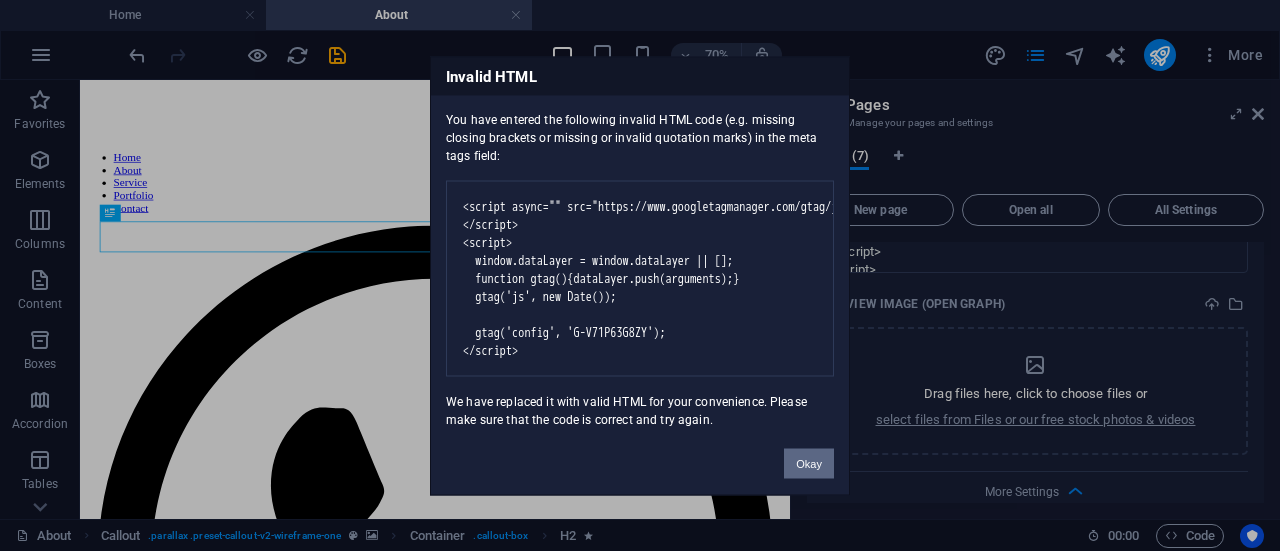 click on "Okay" at bounding box center [809, 463] 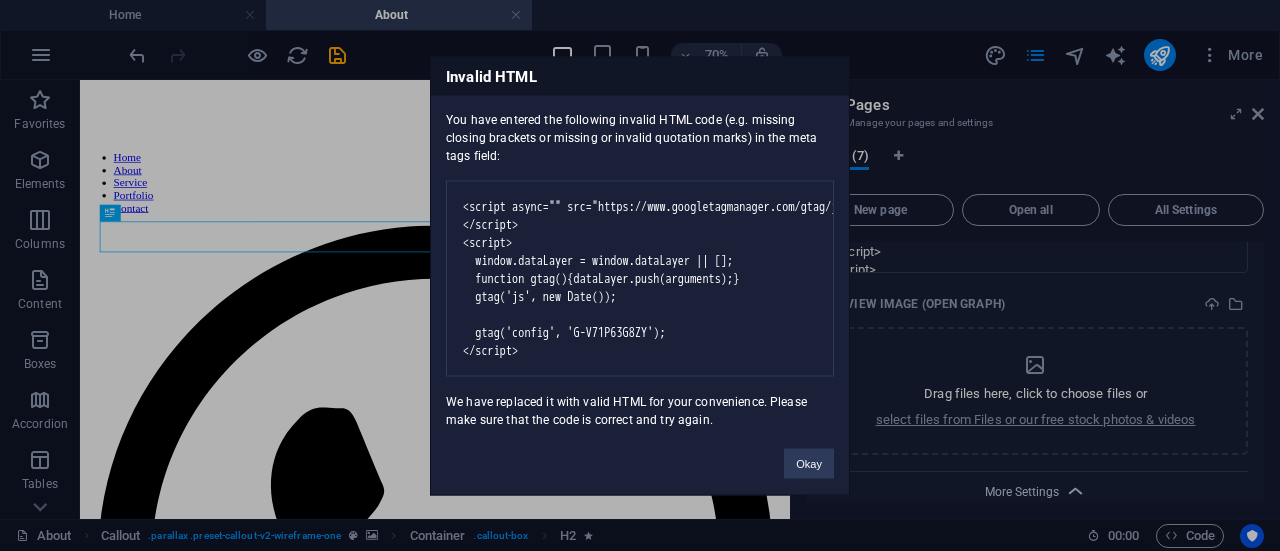 click on "astradesignhub.com Home Favorites Elements Columns Content Boxes Accordion Tables Features Images Slider Header Footer Forms Marketing Collections
Drag here to replace the existing content. Press “Ctrl” if you want to create a new element.
Container   H2   Callout   Container   Spacer   Text   Spacer   Social Media Icons   Spacer   Button   Text image overlap   Reference 70% More About Callout . Container . callout-box H2 00 : 00 Code" at bounding box center [640, 275] 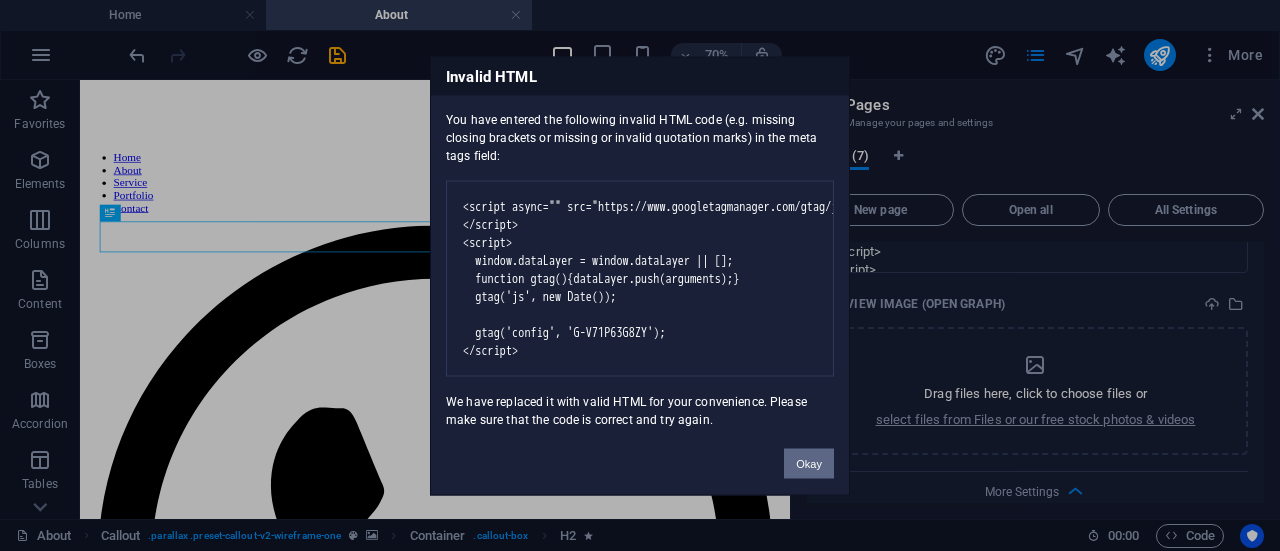 click on "Okay" at bounding box center (809, 463) 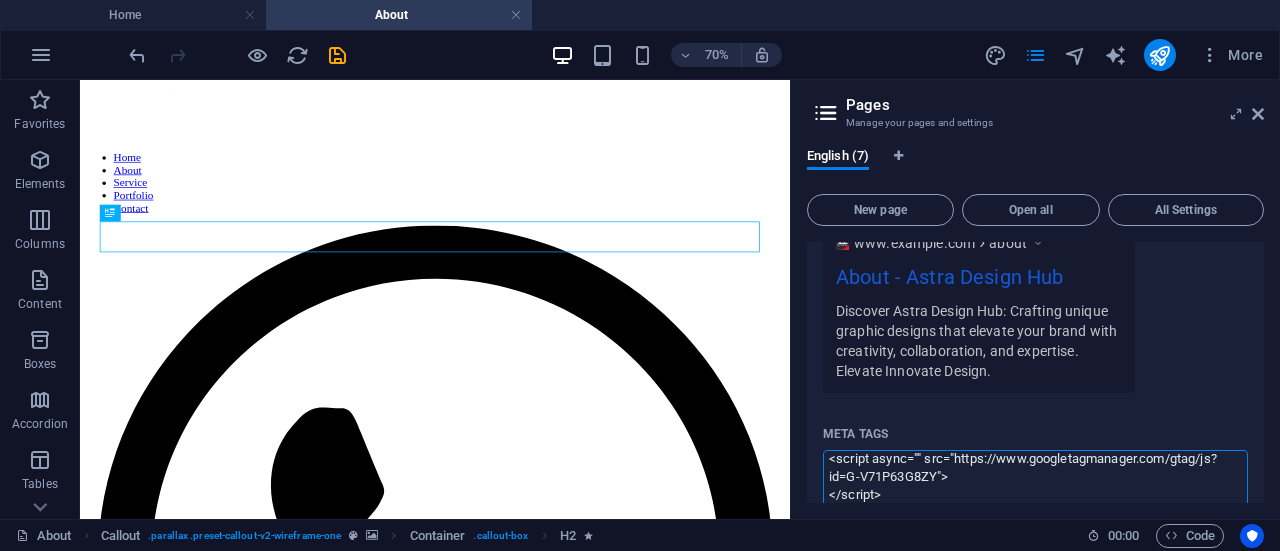 scroll, scrollTop: 689, scrollLeft: 0, axis: vertical 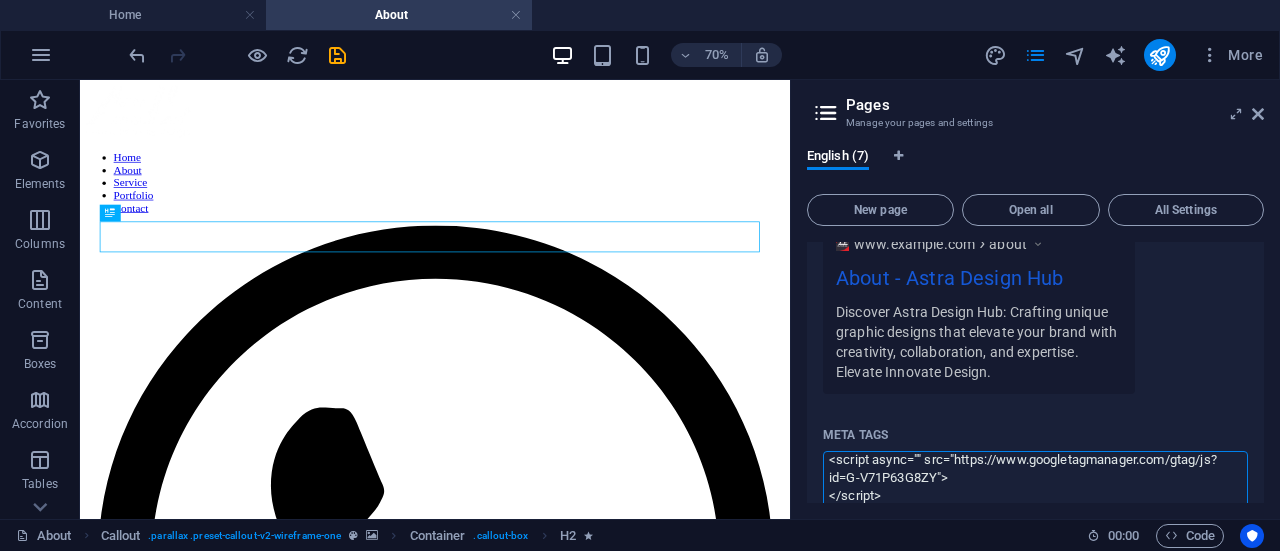 click on "astradesignhub.com Home Favorites Elements Columns Content Boxes Accordion Tables Features Images Slider Header Footer Forms Marketing Collections
Drag here to replace the existing content. Press “Ctrl” if you want to create a new element.
Container   H2   Callout   Container   Spacer   Text   Spacer   Social Media Icons   Spacer   Button   Text image overlap   Reference 70% More About Callout . Container . callout-box H2 00 : 00 Code" at bounding box center (640, 275) 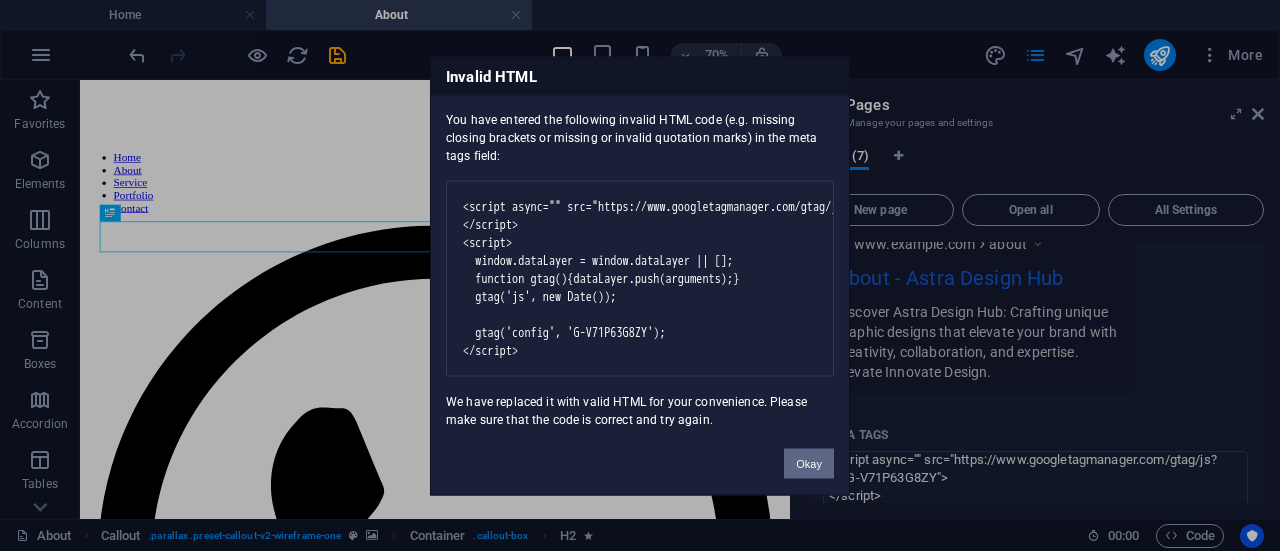 click on "Okay" at bounding box center [809, 463] 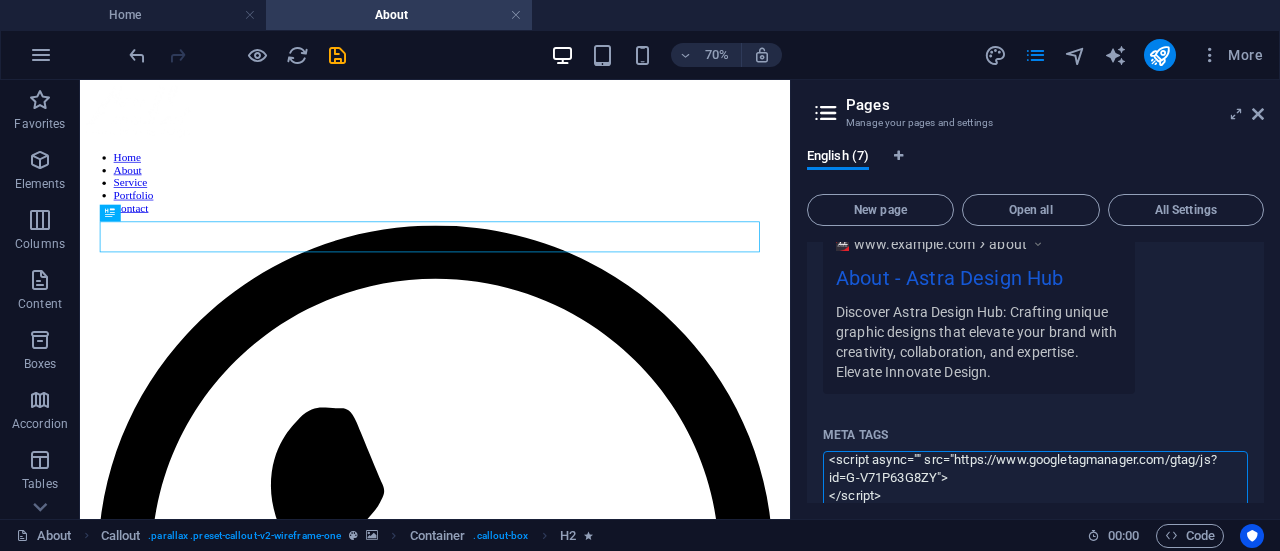scroll, scrollTop: 5, scrollLeft: 0, axis: vertical 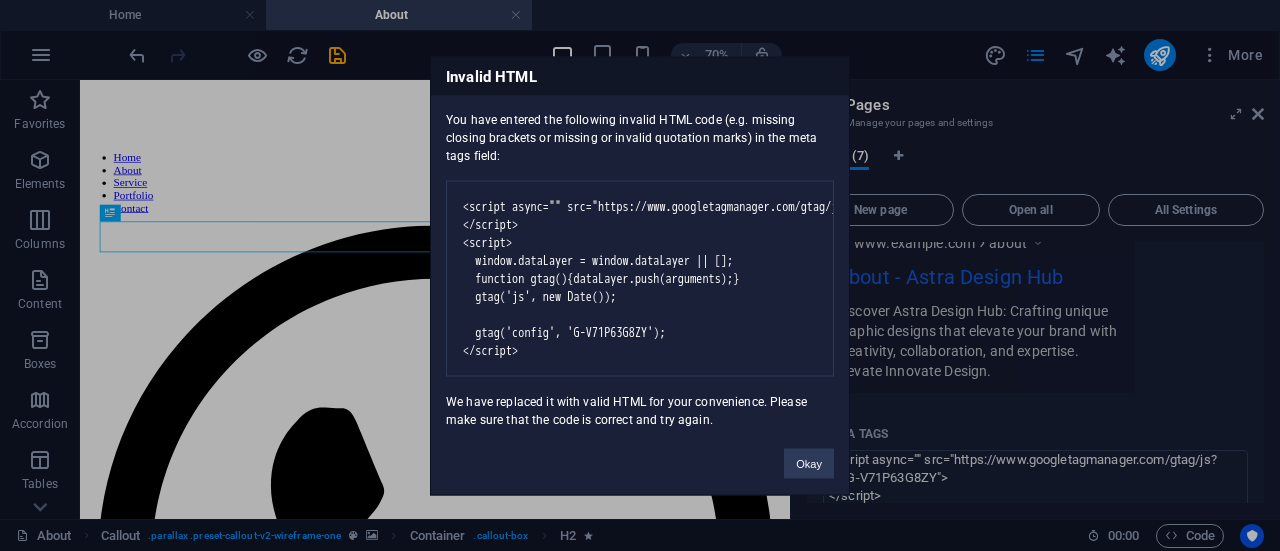 click on "astradesignhub.com Home Favorites Elements Columns Content Boxes Accordion Tables Features Images Slider Header Footer Forms Marketing Collections
Drag here to replace the existing content. Press “Ctrl” if you want to create a new element.
Container   H2   Callout   Container   Spacer   Text   Spacer   Social Media Icons   Spacer   Button   Text image overlap   Reference 70% More About Callout . Container . callout-box H2 00 : 00 Code" at bounding box center (640, 275) 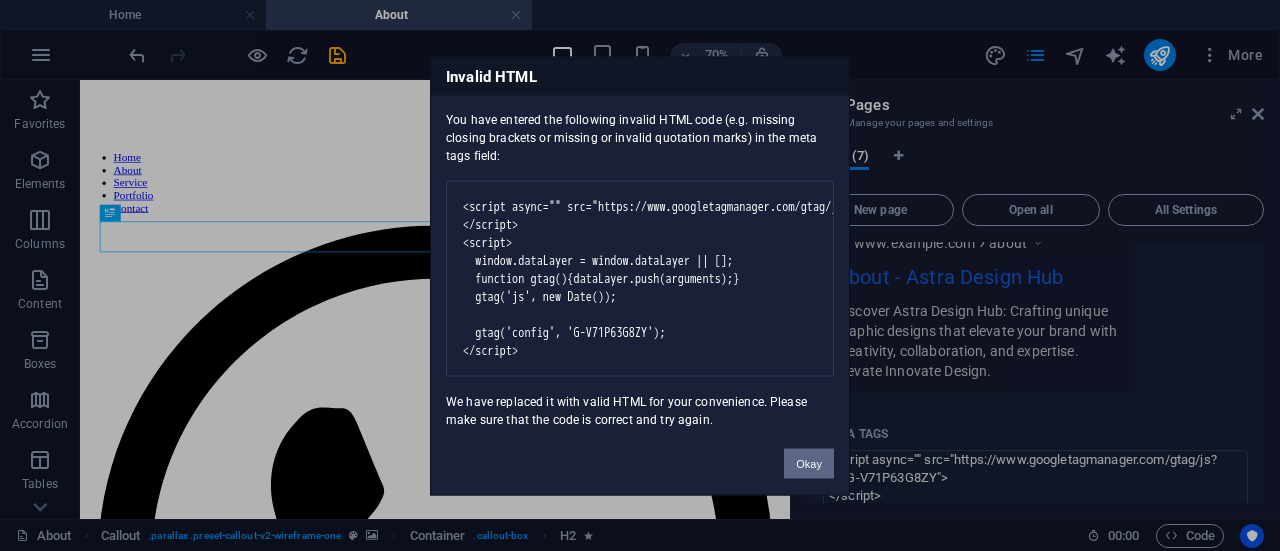click on "Okay" at bounding box center [809, 463] 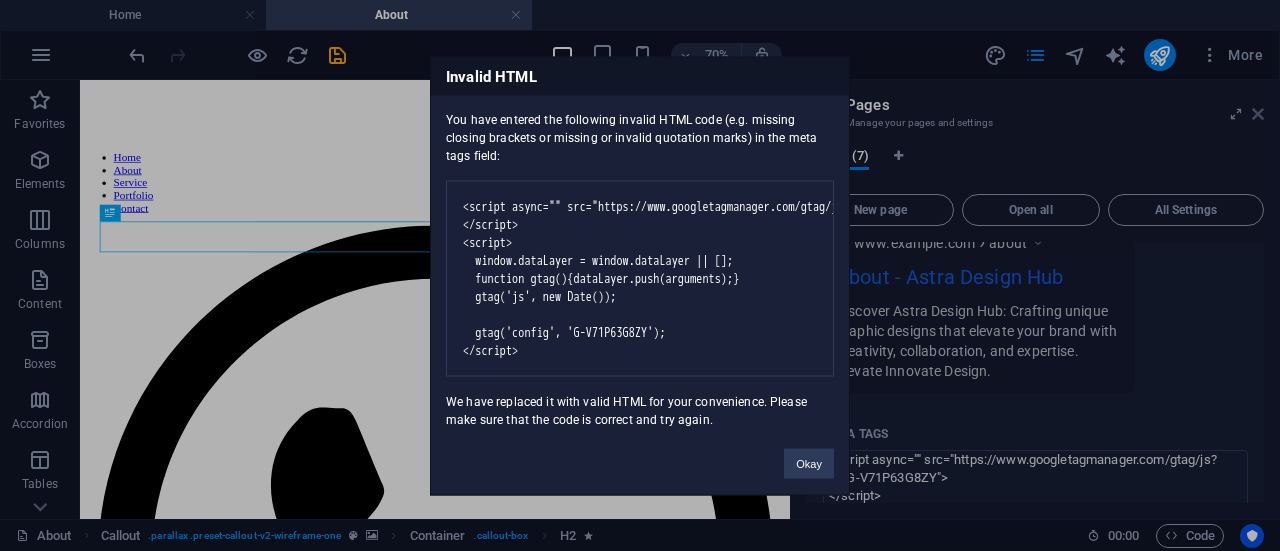 click on "astradesignhub.com Home Favorites Elements Columns Content Boxes Accordion Tables Features Images Slider Header Footer Forms Marketing Collections
Drag here to replace the existing content. Press “Ctrl” if you want to create a new element.
Container   H2   Callout   Container   Spacer   Text   Spacer   Social Media Icons   Spacer   Button   Text image overlap   Reference 70% More About Callout . Container . callout-box H2 00 : 00 Code" at bounding box center (640, 275) 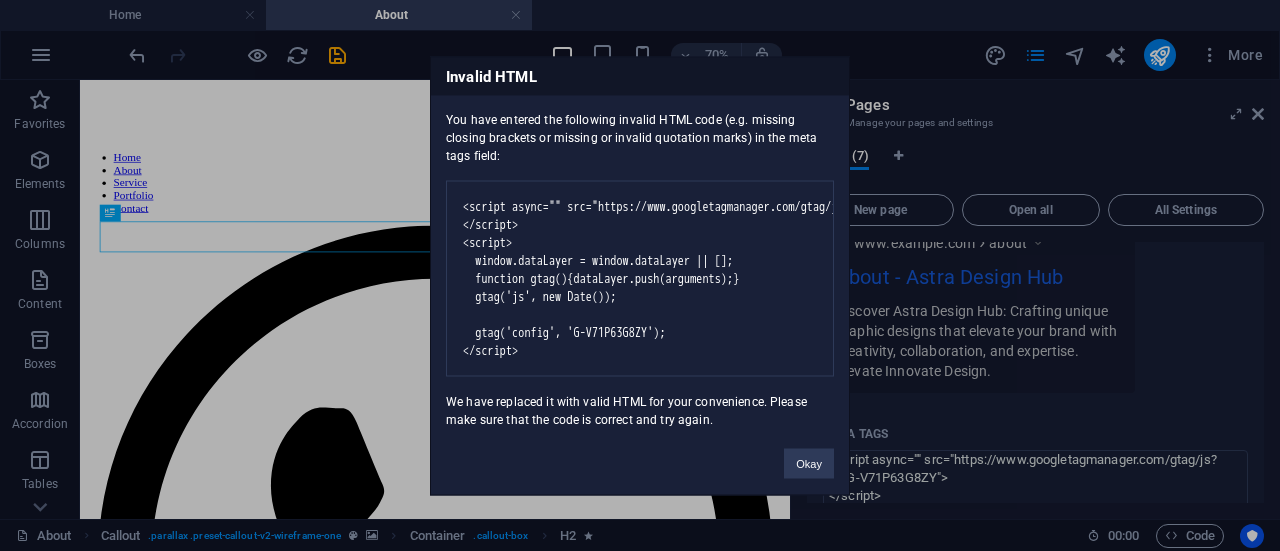 drag, startPoint x: 641, startPoint y: 390, endPoint x: 783, endPoint y: 381, distance: 142.28493 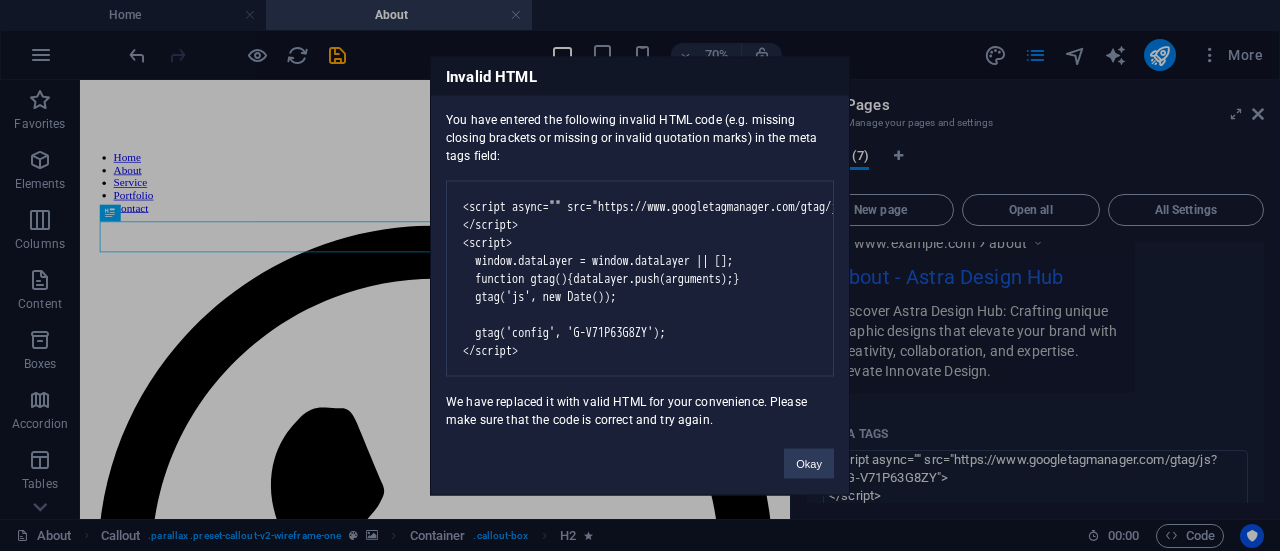 click on "<script async="" src="https://www.googletagmanager.com/gtag/js?id=G-V71P63G8ZY">
</script>
<script>
window.dataLayer = window.dataLayer || [];
function gtag(){dataLayer.push(arguments);}
gtag('js', new Date());
gtag('config', 'G-V71P63G8ZY');
</script>" at bounding box center (640, 278) 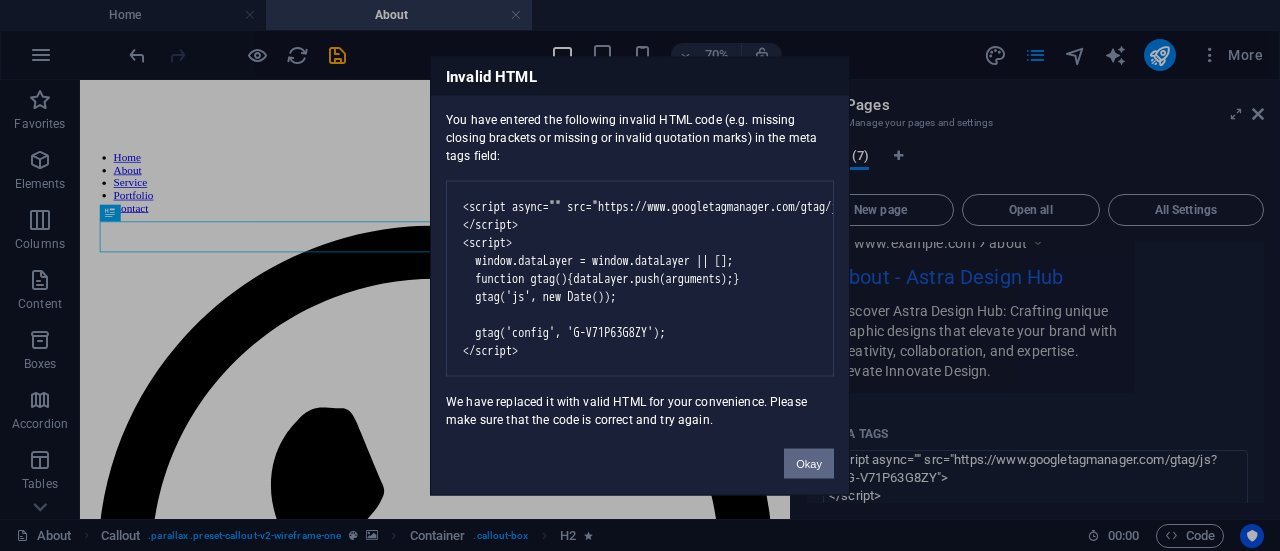 click on "Okay" at bounding box center [809, 463] 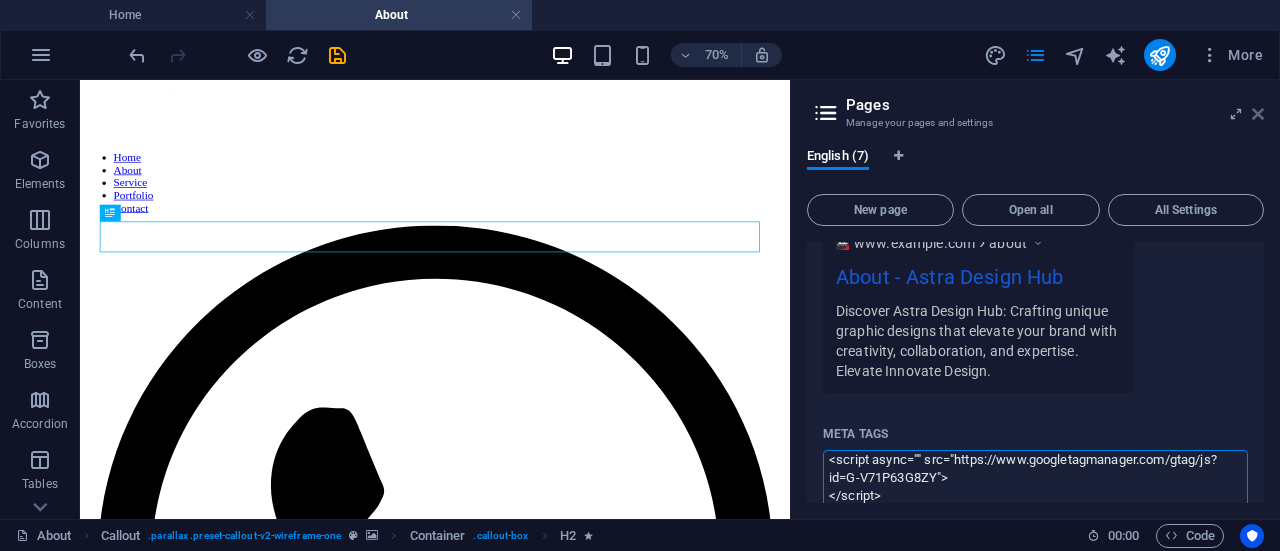click on "astradesignhub.com Home Favorites Elements Columns Content Boxes Accordion Tables Features Images Slider Header Footer Forms Marketing Collections
Drag here to replace the existing content. Press “Ctrl” if you want to create a new element.
Container   H2   Callout   Container   Spacer   Text   Spacer   Social Media Icons   Spacer   Button   Text image overlap   Reference 70% More About Callout . Container . callout-box H2 00 : 00 Code" at bounding box center (640, 275) 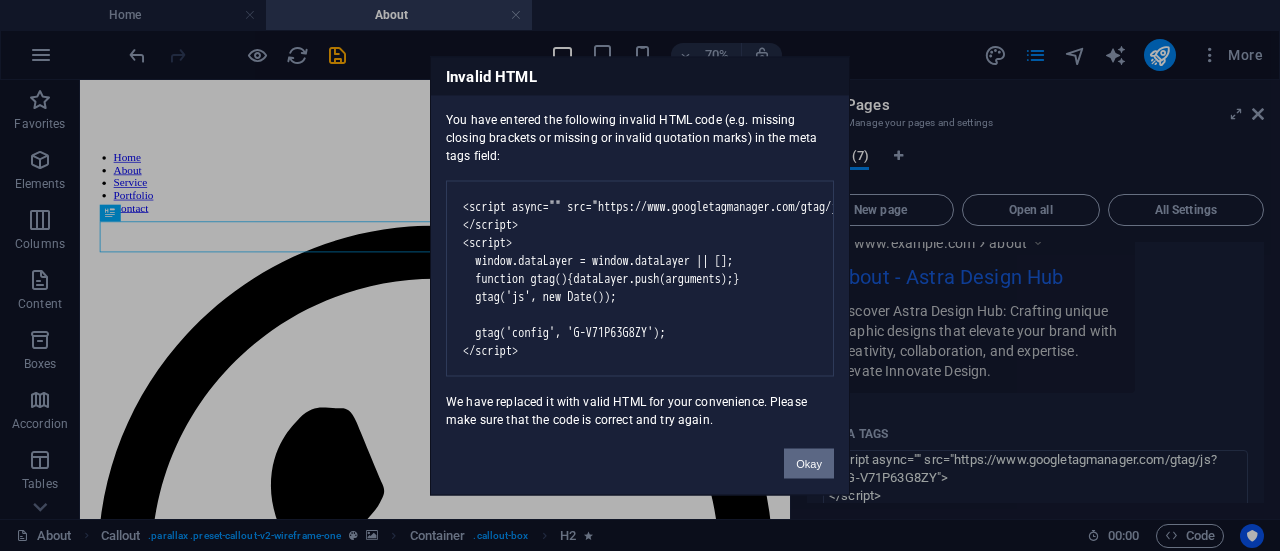click on "Okay" at bounding box center [809, 463] 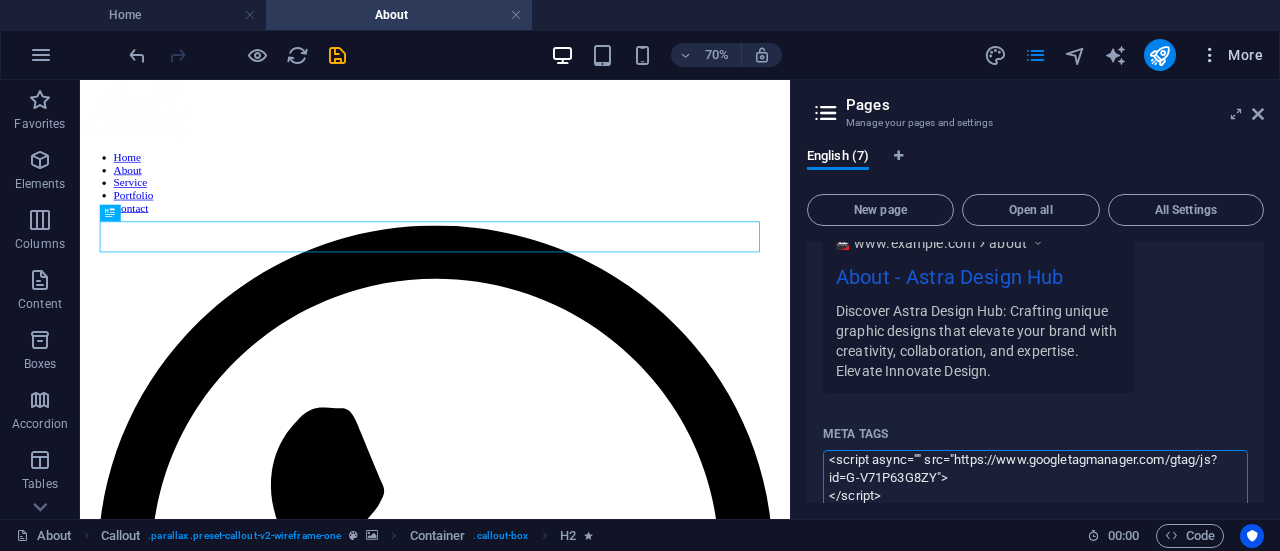 click on "astradesignhub.com Home Favorites Elements Columns Content Boxes Accordion Tables Features Images Slider Header Footer Forms Marketing Collections
Drag here to replace the existing content. Press “Ctrl” if you want to create a new element.
Container   H2   Callout   Container   Spacer   Text   Spacer   Social Media Icons   Spacer   Button   Text image overlap   Reference 70% More About Callout . Container . callout-box H2 00 : 00 Code" at bounding box center [640, 275] 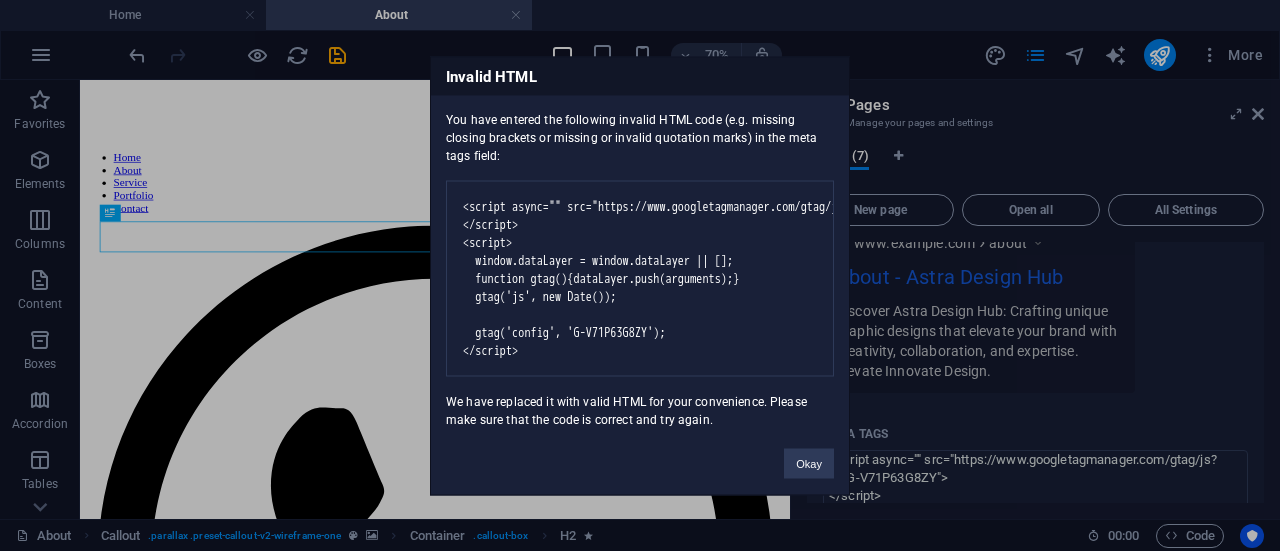 click on "Okay" at bounding box center (809, 453) 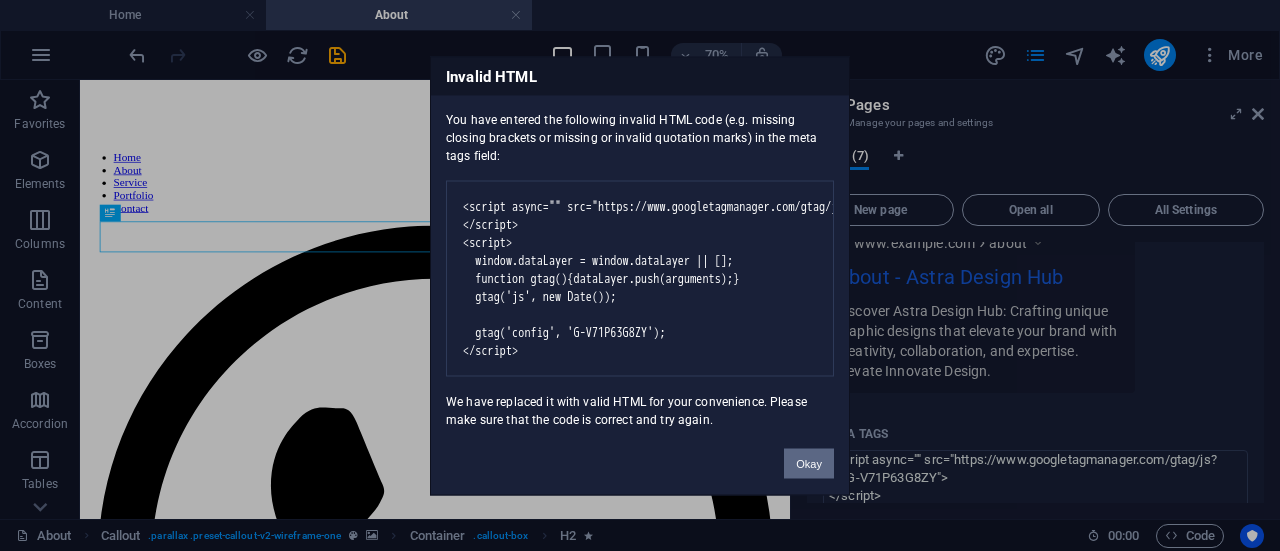 drag, startPoint x: 949, startPoint y: 471, endPoint x: 808, endPoint y: 477, distance: 141.12761 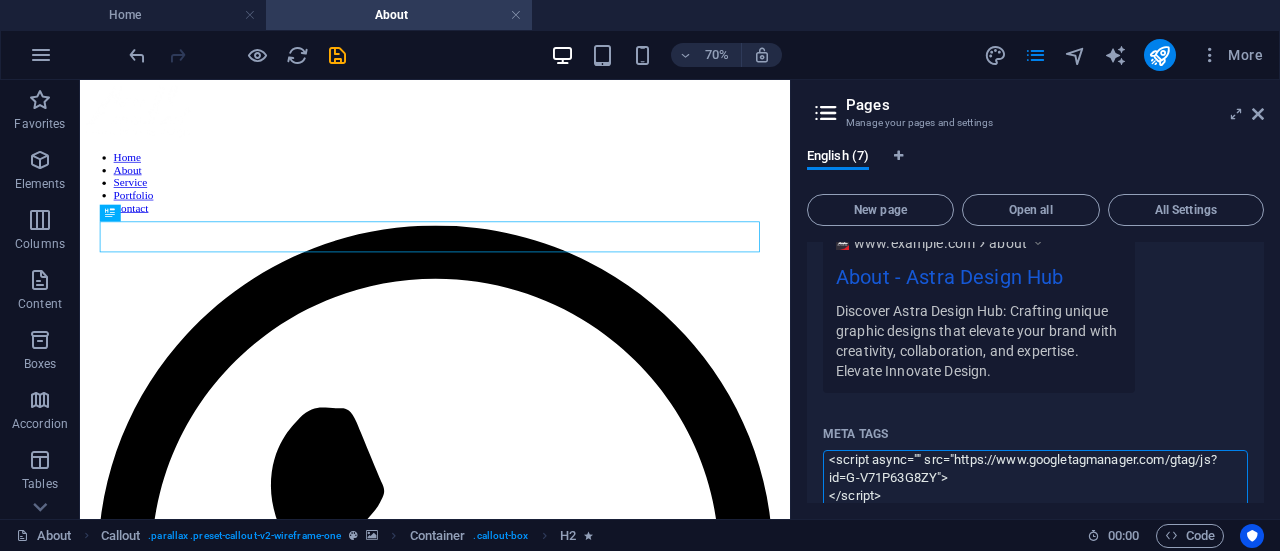 click on "<script async="" src="https://www.googletagmanager.com/gtag/js?id=G-V71P63G8ZY">
</script>
<script>
window.dataLayer = window.dataLayer || [];
function gtag(){dataLayer.push(arguments);}
gtag('js', new Date());
gtag('config', 'G-V71P63G8ZY');
</script>" at bounding box center [1035, 482] 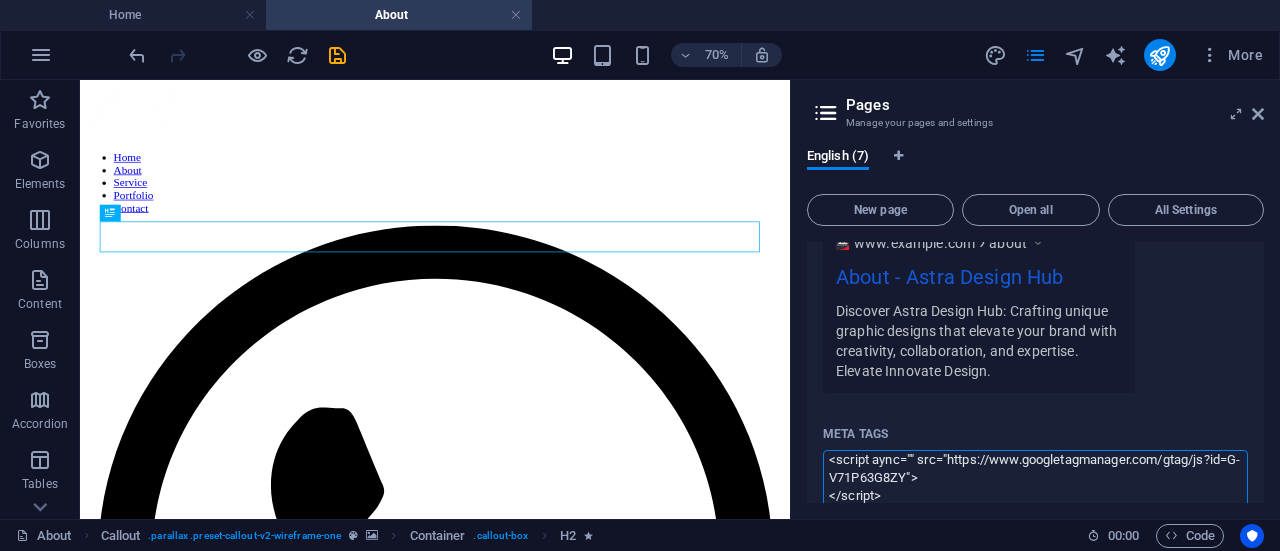 type on "<script aync="" src="https://www.googletagmanager.com/gtag/js?id=G-V71P63G8ZY">
</script>
<script>
window.dataLayer = window.dataLayer || [];
function gtag(){dataLayer.push(arguments);}
gtag('js', new Date());
gtag('config', 'G-V71P63G8ZY');
</script>" 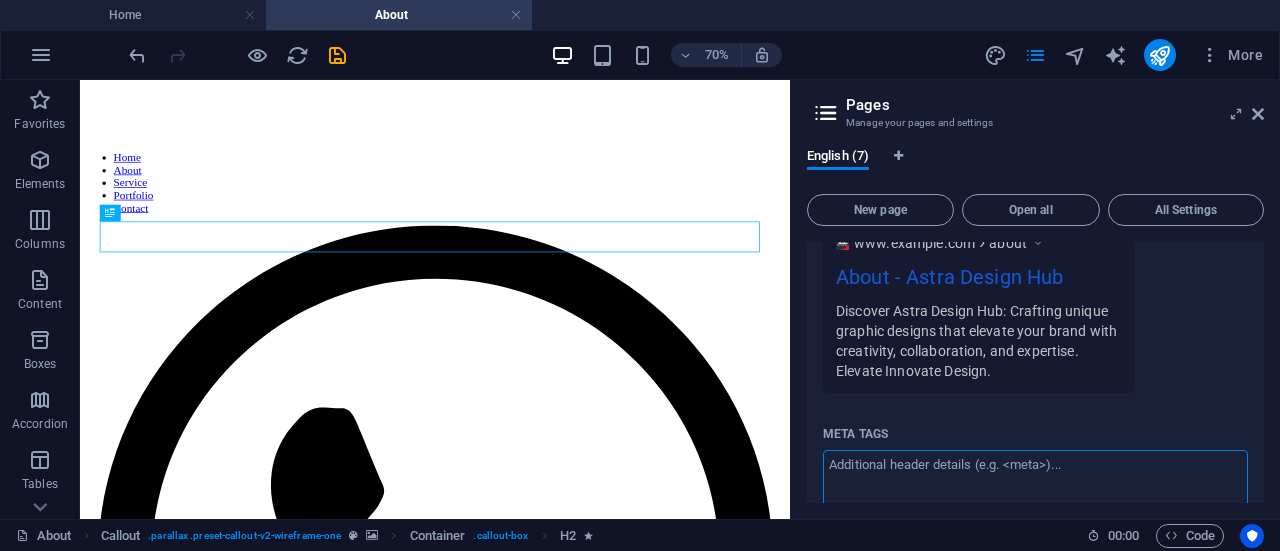 scroll, scrollTop: 0, scrollLeft: 0, axis: both 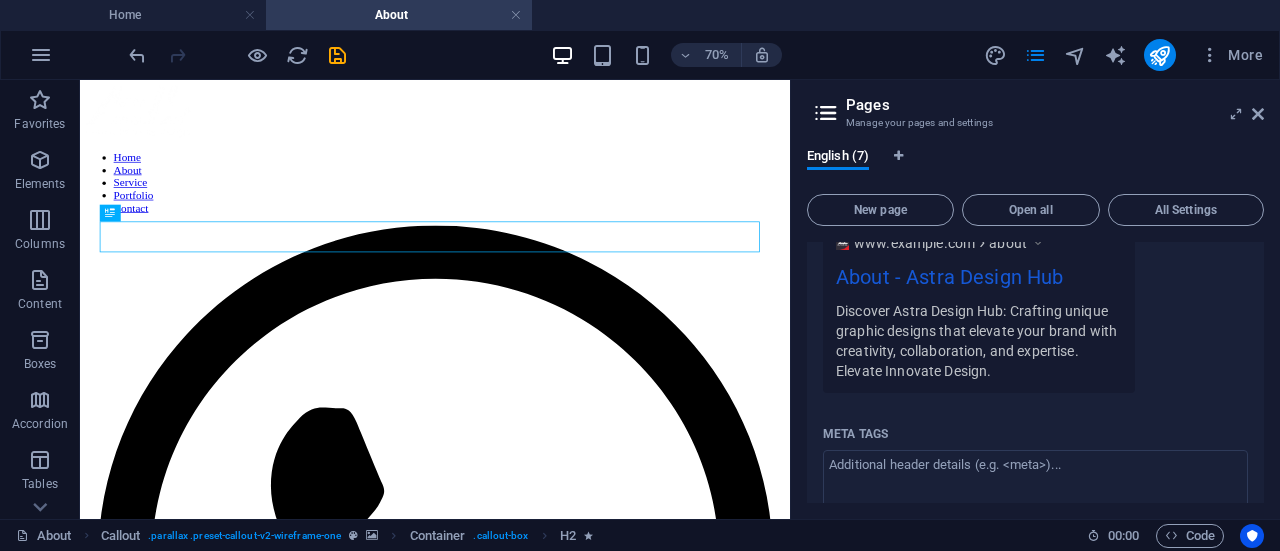 type 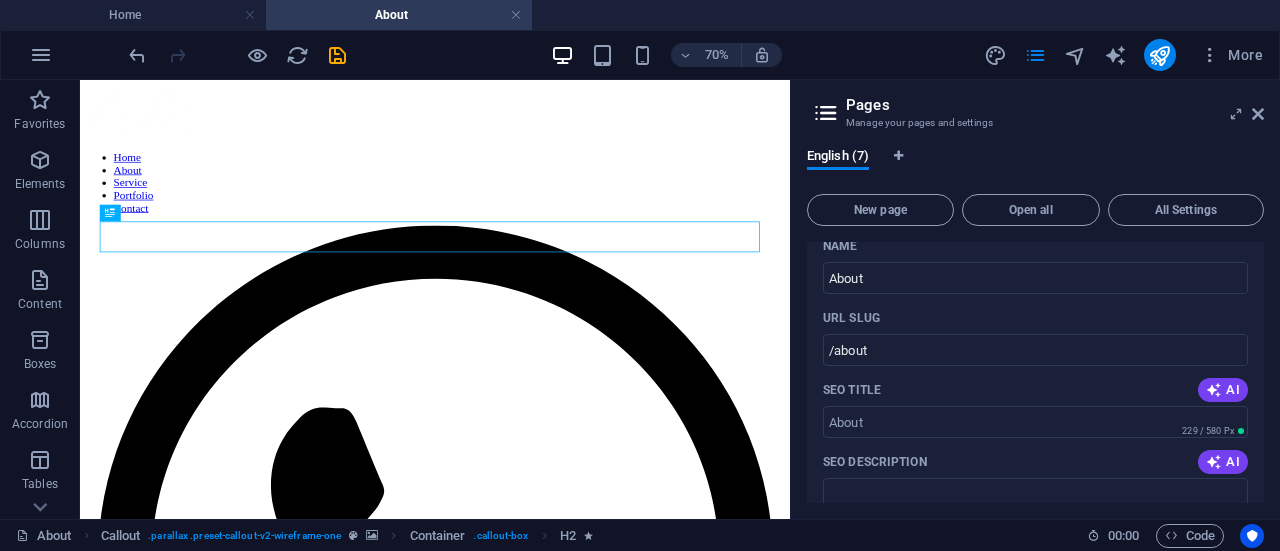 scroll, scrollTop: 0, scrollLeft: 0, axis: both 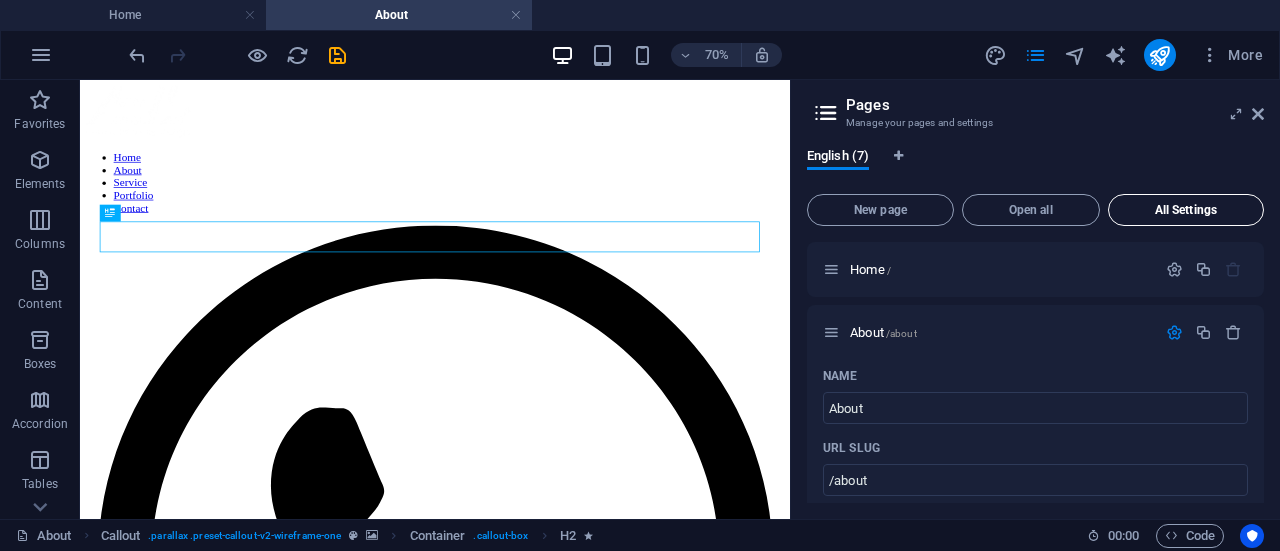 click on "All Settings" at bounding box center (1186, 210) 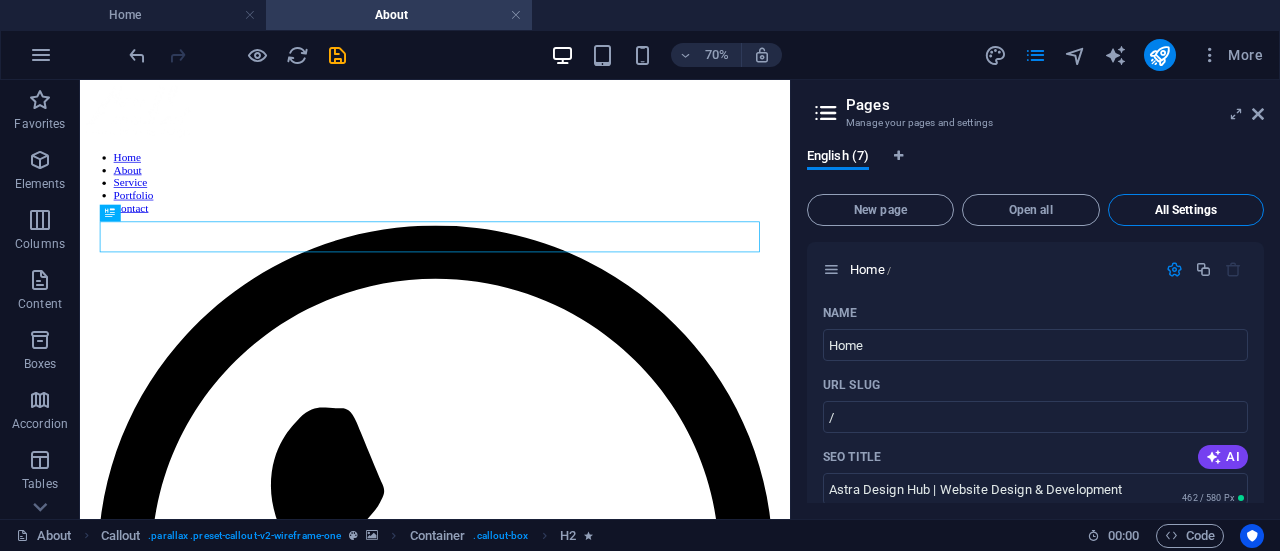 scroll, scrollTop: 5460, scrollLeft: 0, axis: vertical 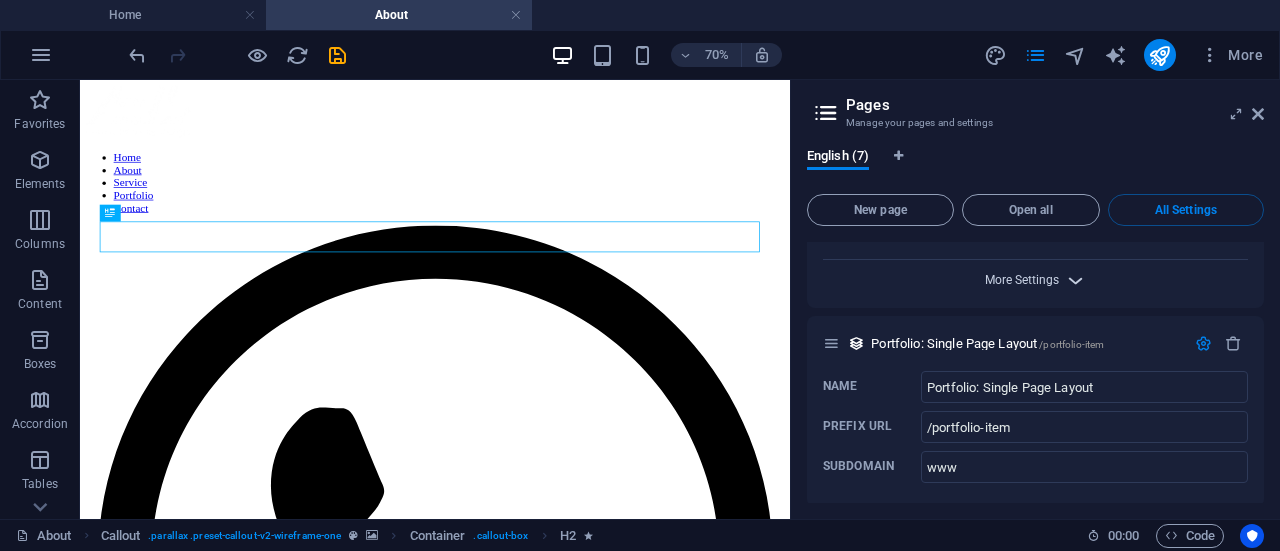 click on "More Settings" at bounding box center (1022, 280) 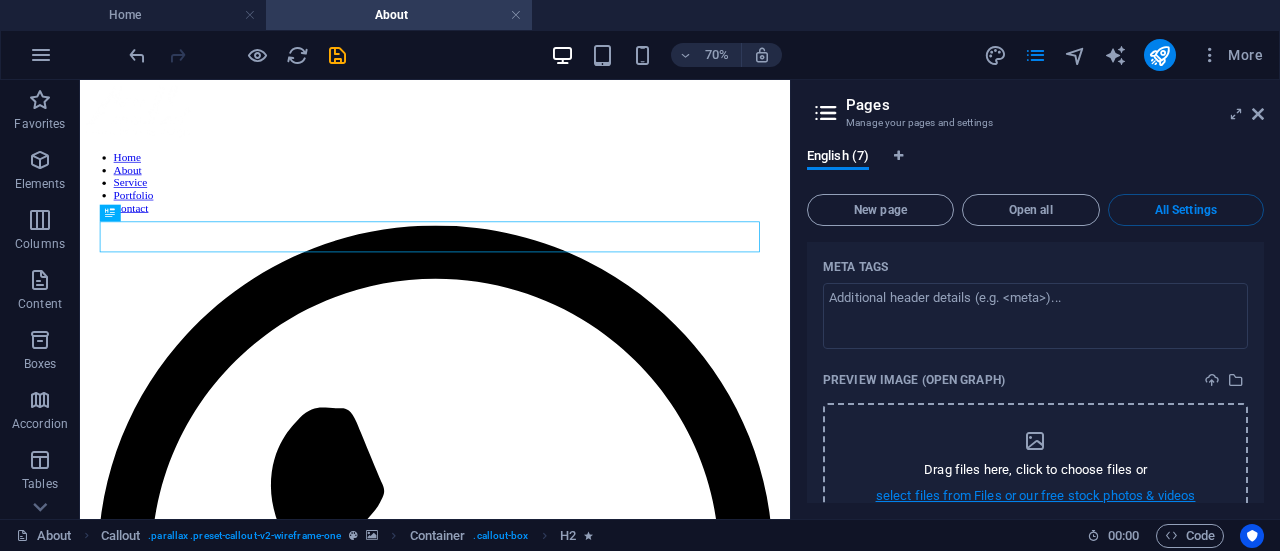 click on "select files from Files or our free stock photos & videos" at bounding box center [1036, 496] 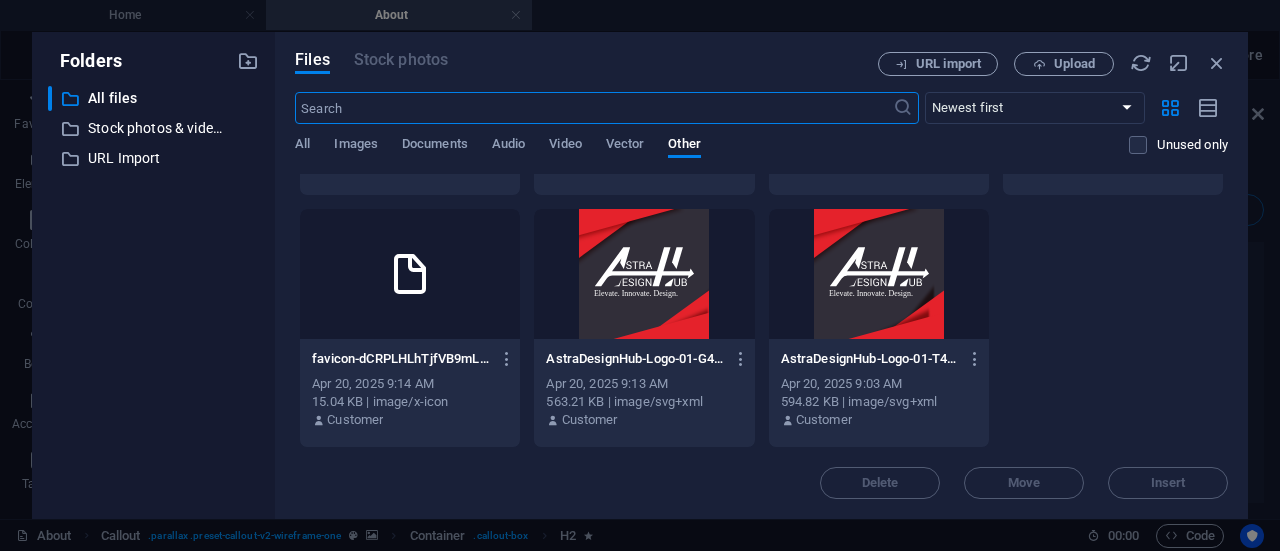 scroll, scrollTop: 0, scrollLeft: 0, axis: both 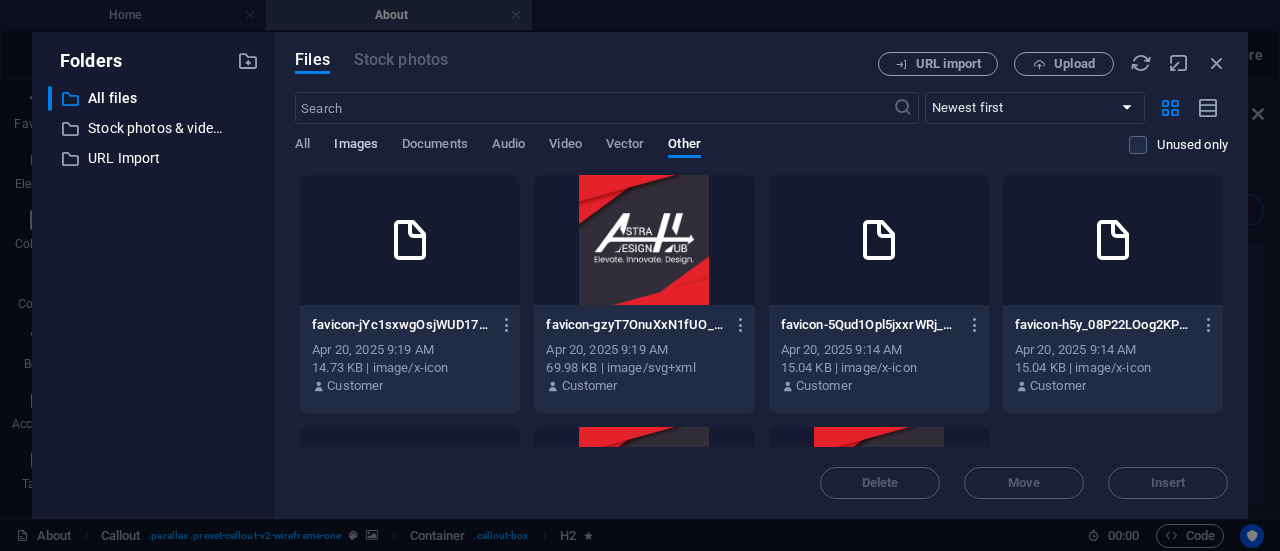 click on "Images" at bounding box center (356, 146) 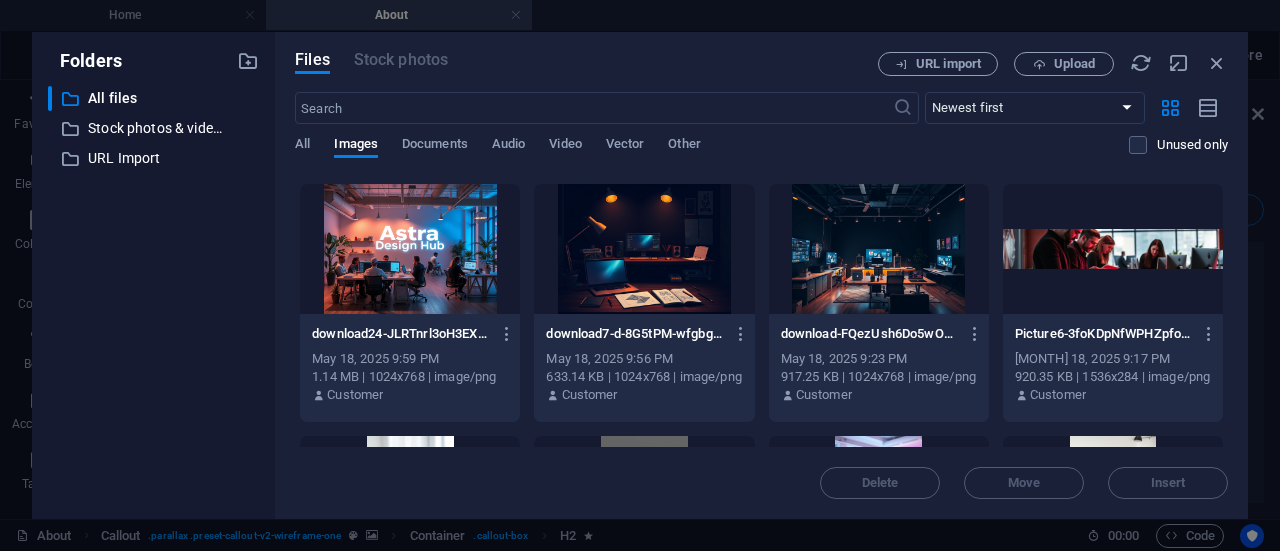 scroll, scrollTop: 496, scrollLeft: 0, axis: vertical 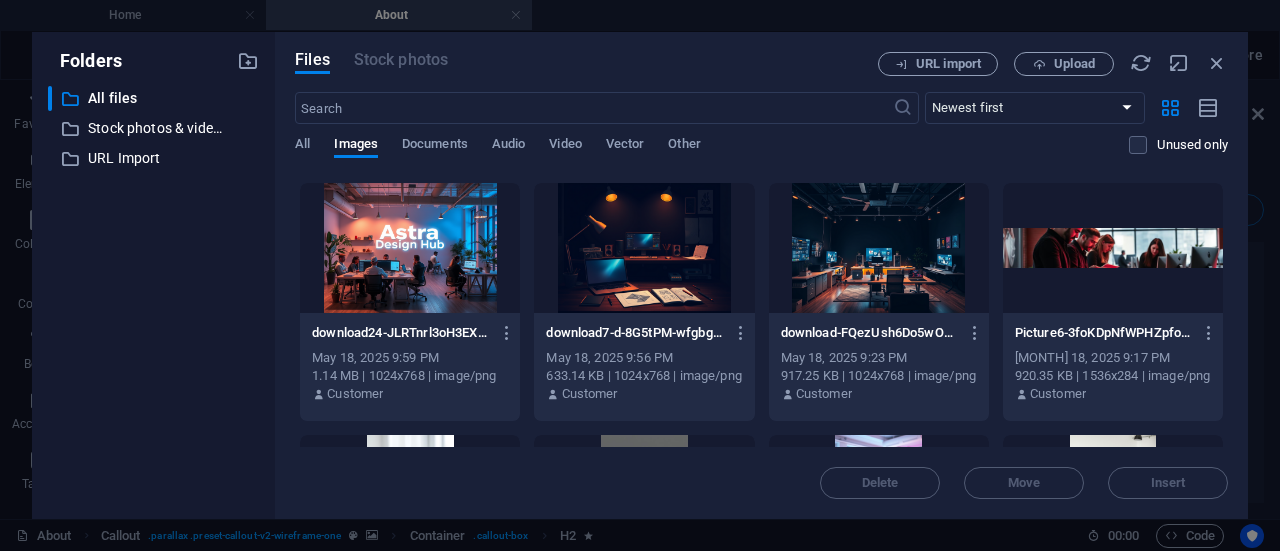 click at bounding box center (410, 248) 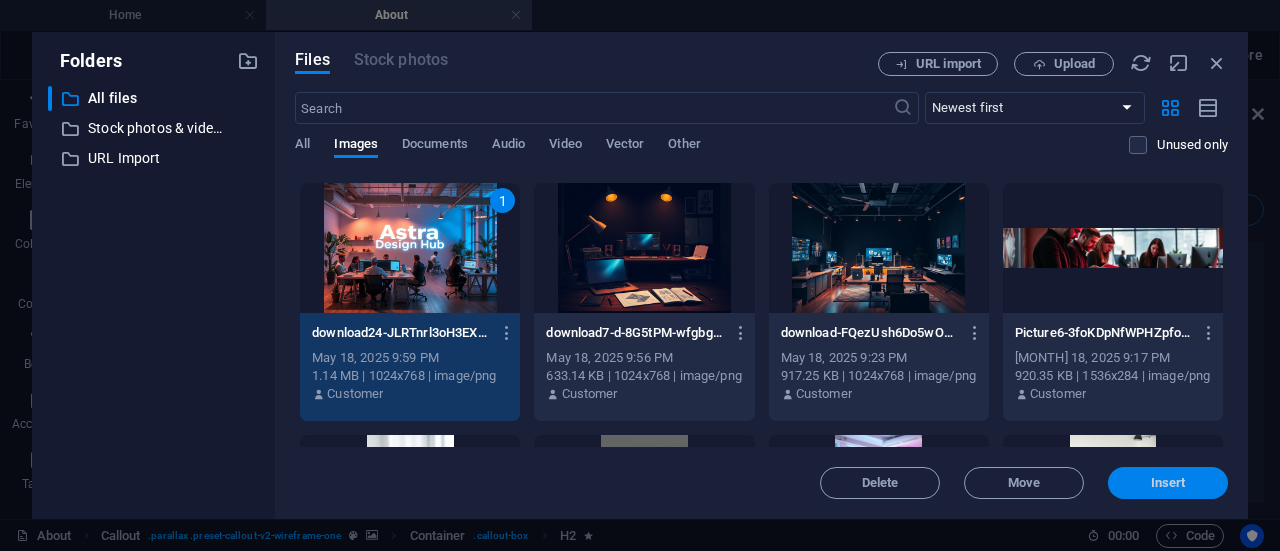 click on "Insert" at bounding box center [1168, 483] 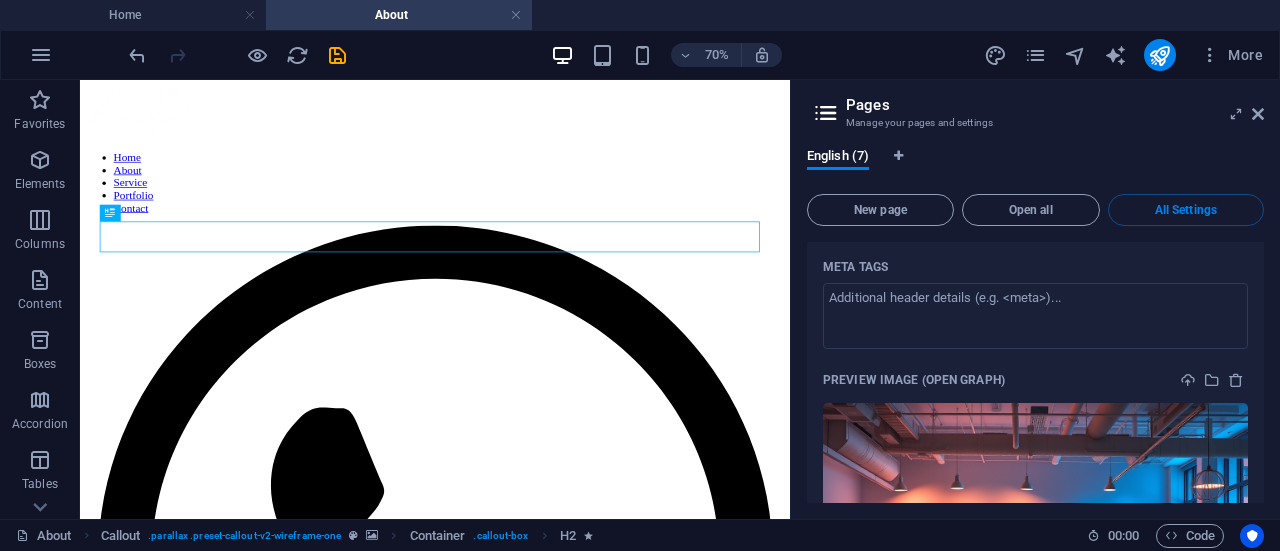 click on "Portfolio: Single Page Layout /portfolio-item" at bounding box center (1025, 821) 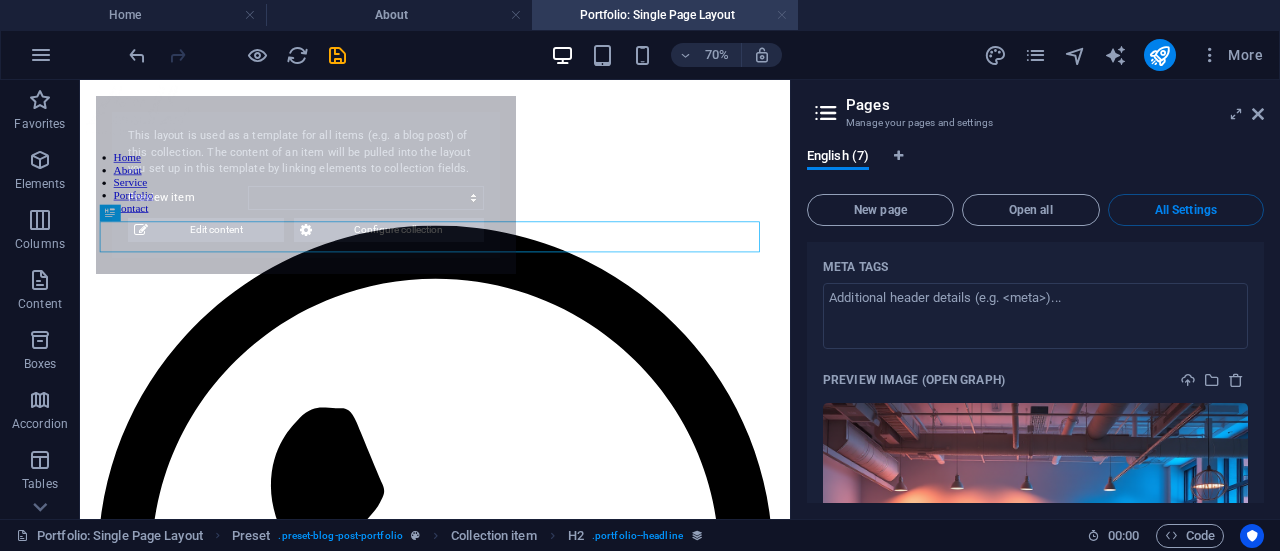 scroll, scrollTop: 0, scrollLeft: 0, axis: both 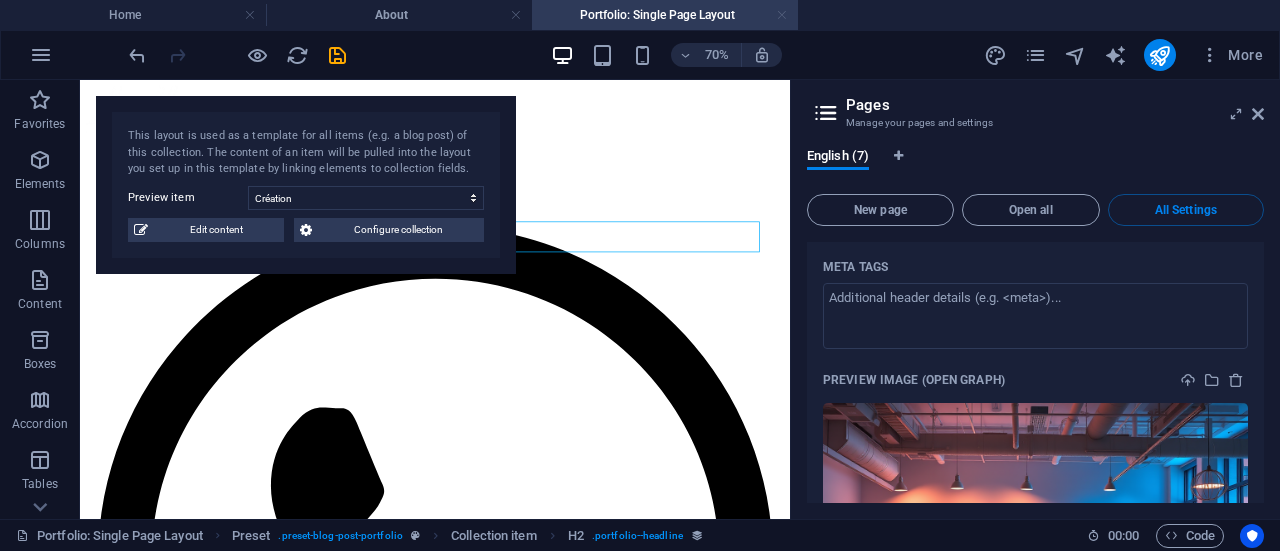 click at bounding box center (782, 15) 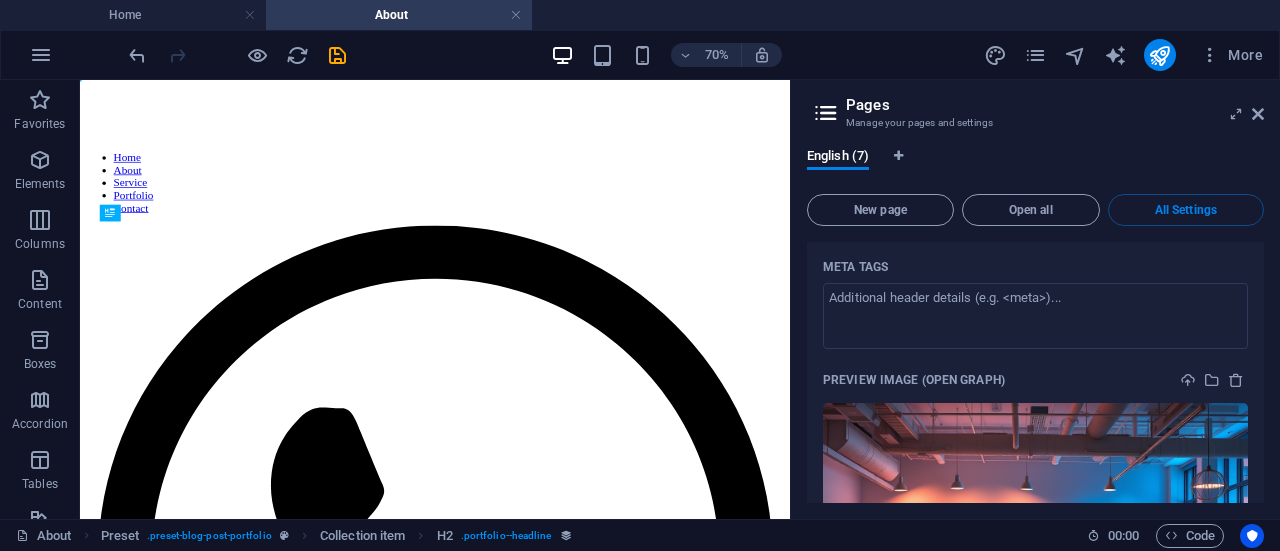 scroll, scrollTop: 5524, scrollLeft: 0, axis: vertical 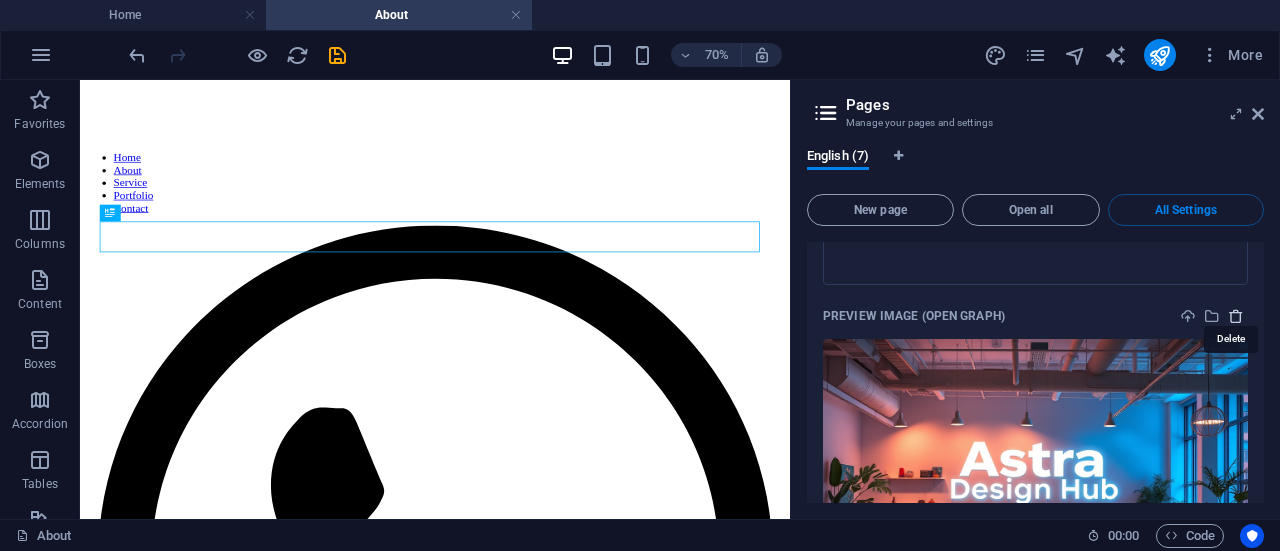 click at bounding box center (1236, 316) 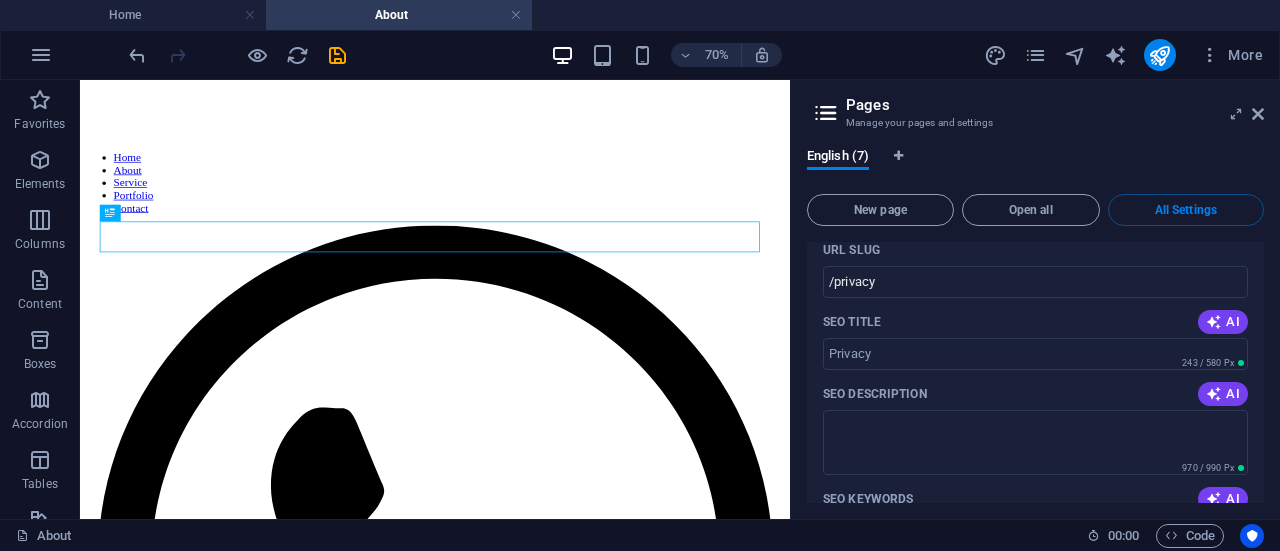 scroll, scrollTop: 4742, scrollLeft: 0, axis: vertical 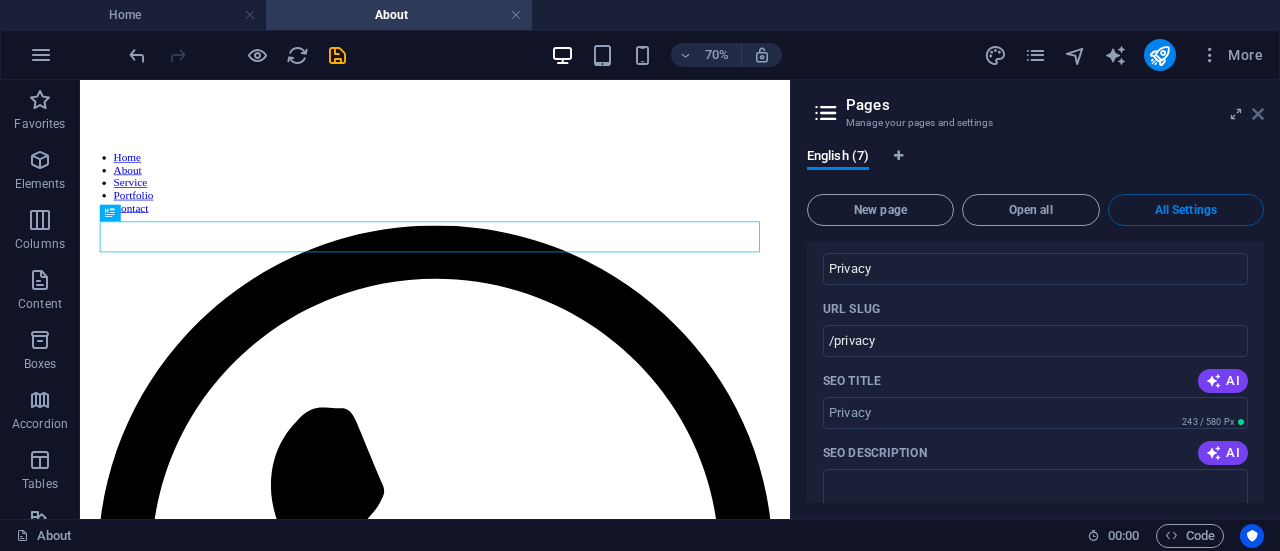 click at bounding box center (1258, 114) 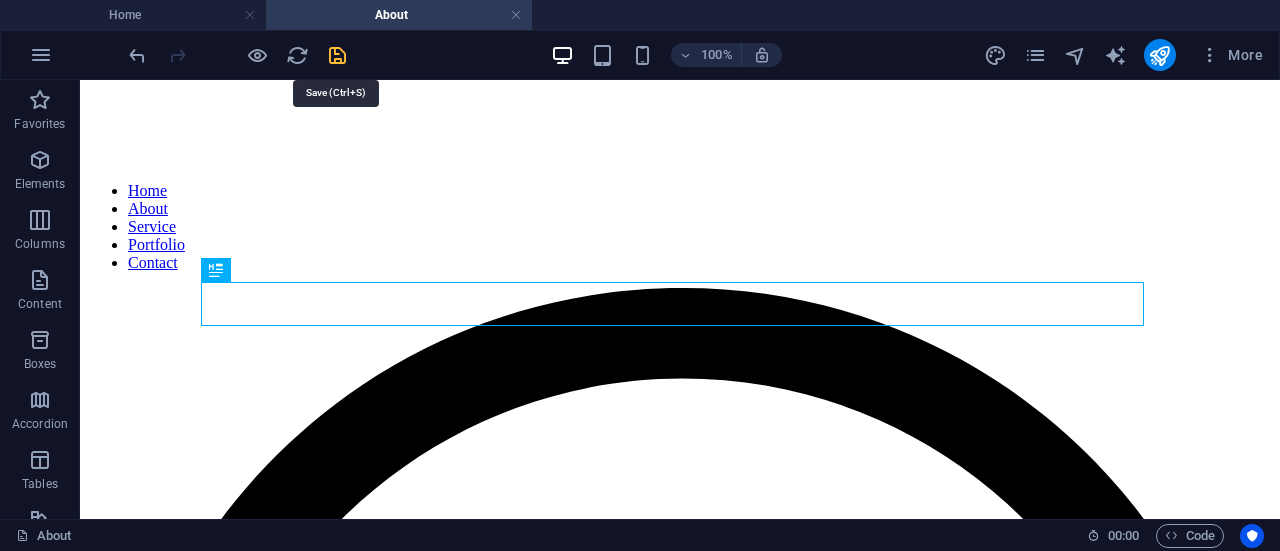 click at bounding box center (337, 55) 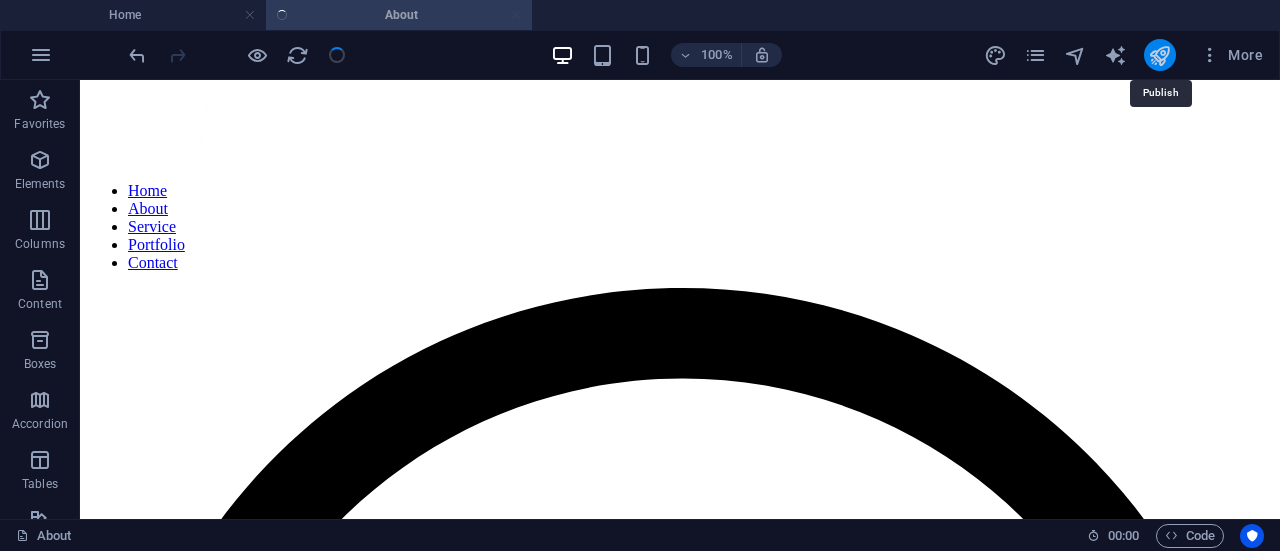 click at bounding box center (1159, 55) 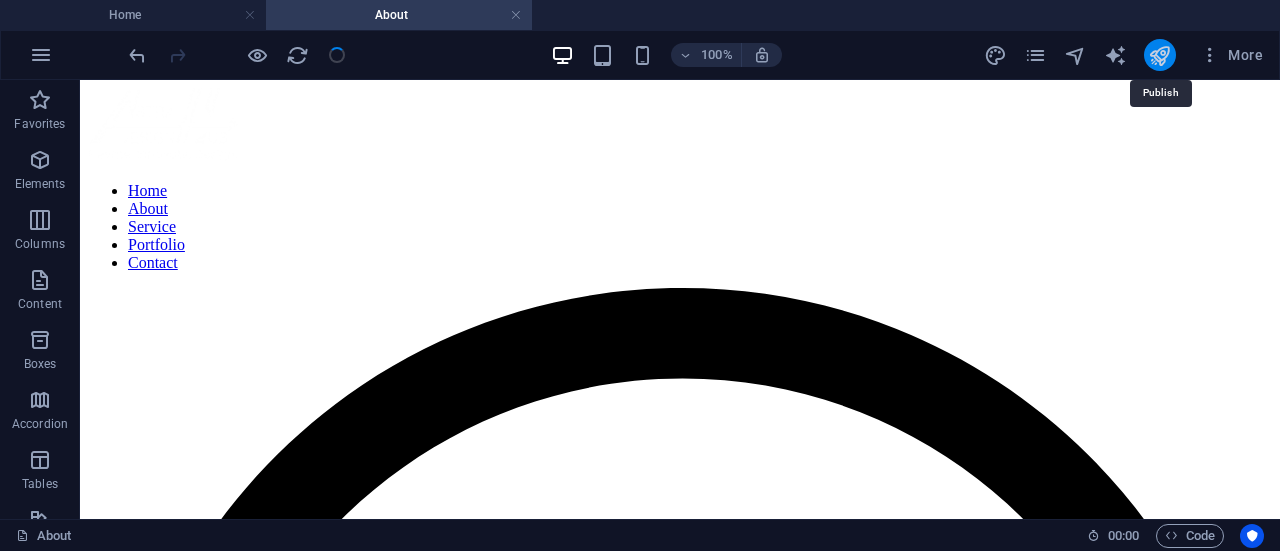 click at bounding box center (1159, 55) 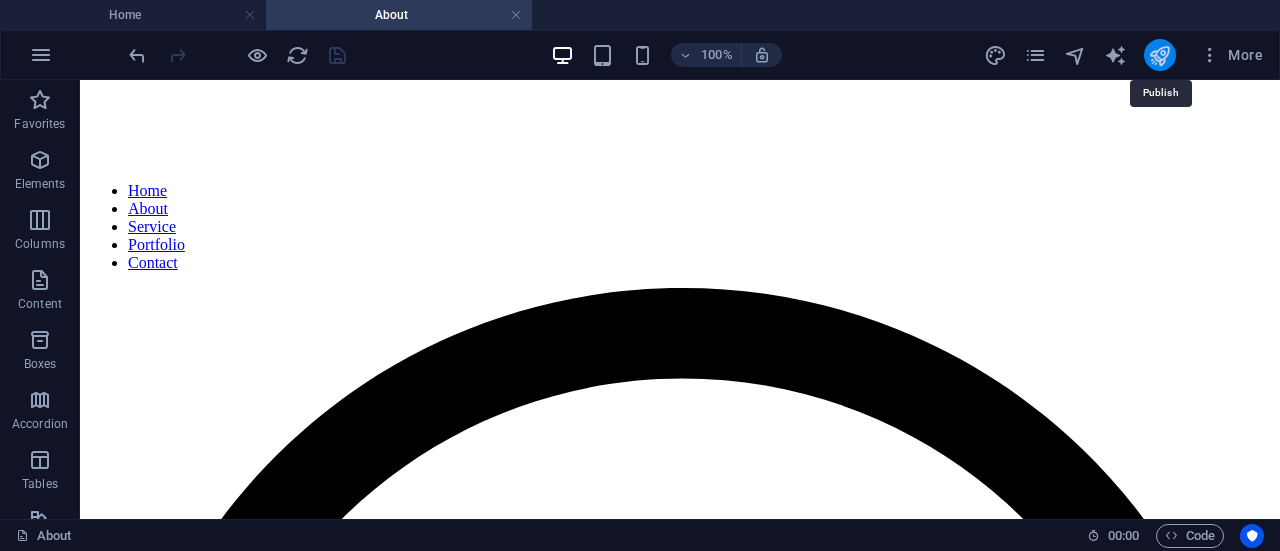 click at bounding box center (1159, 55) 